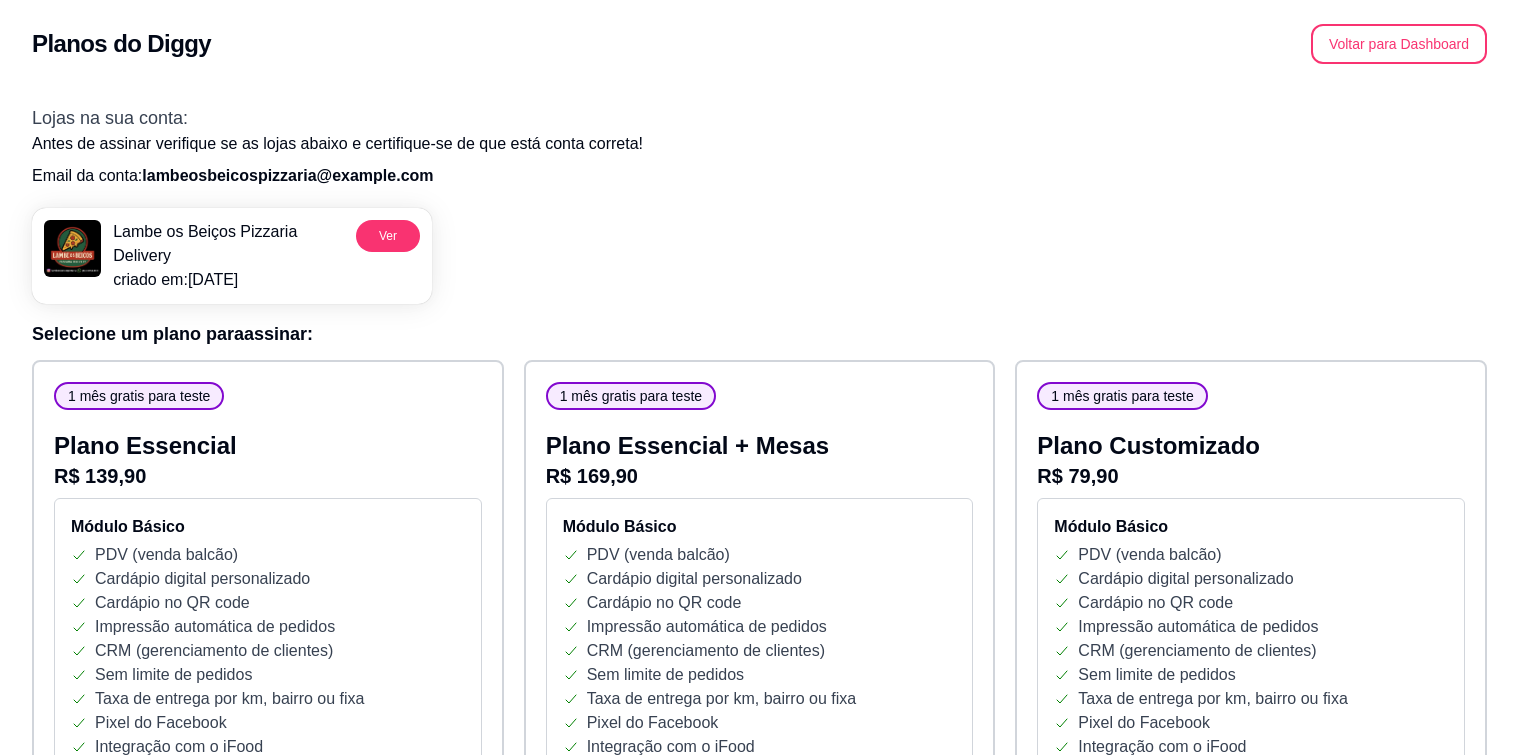 scroll, scrollTop: 0, scrollLeft: 0, axis: both 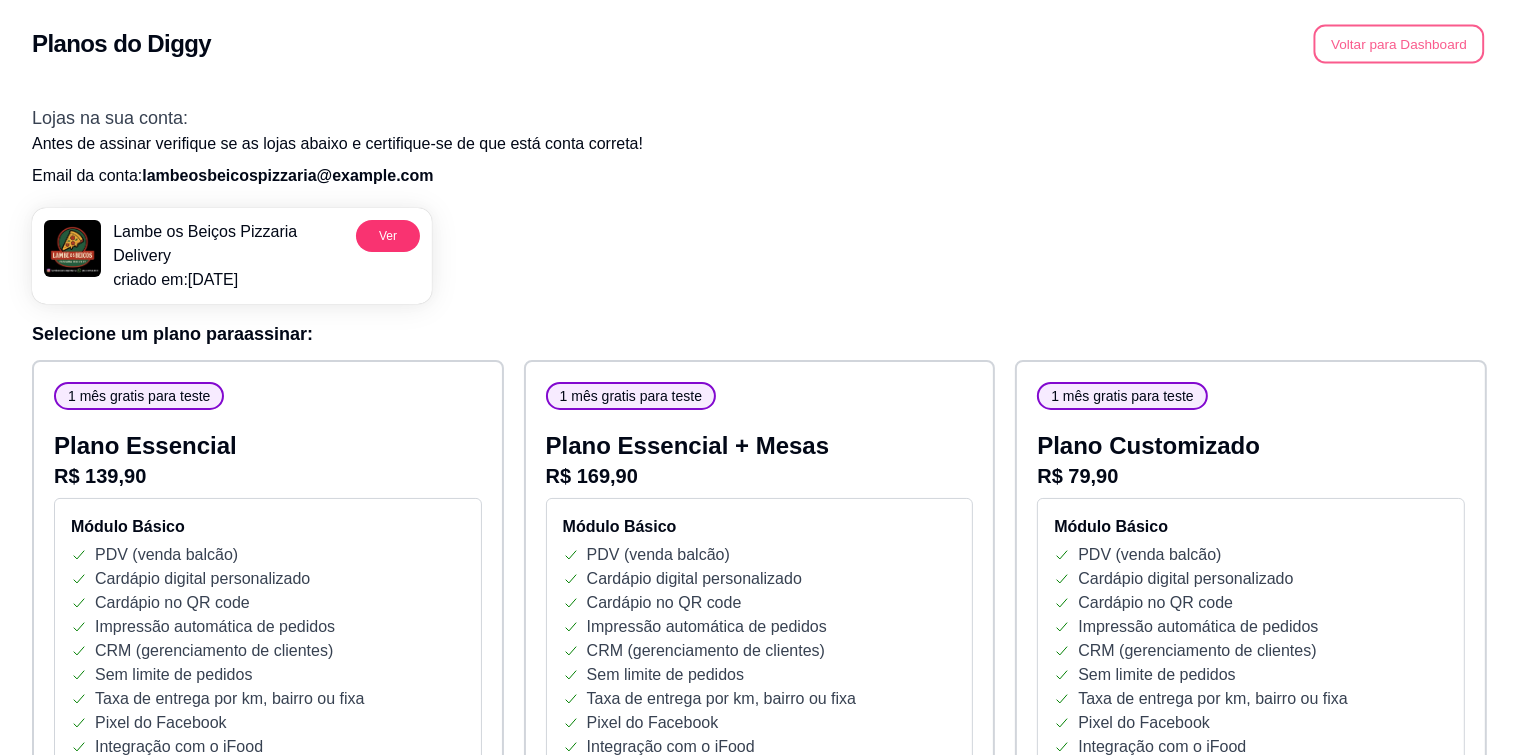 click on "Voltar para Dashboard" at bounding box center (1399, 44) 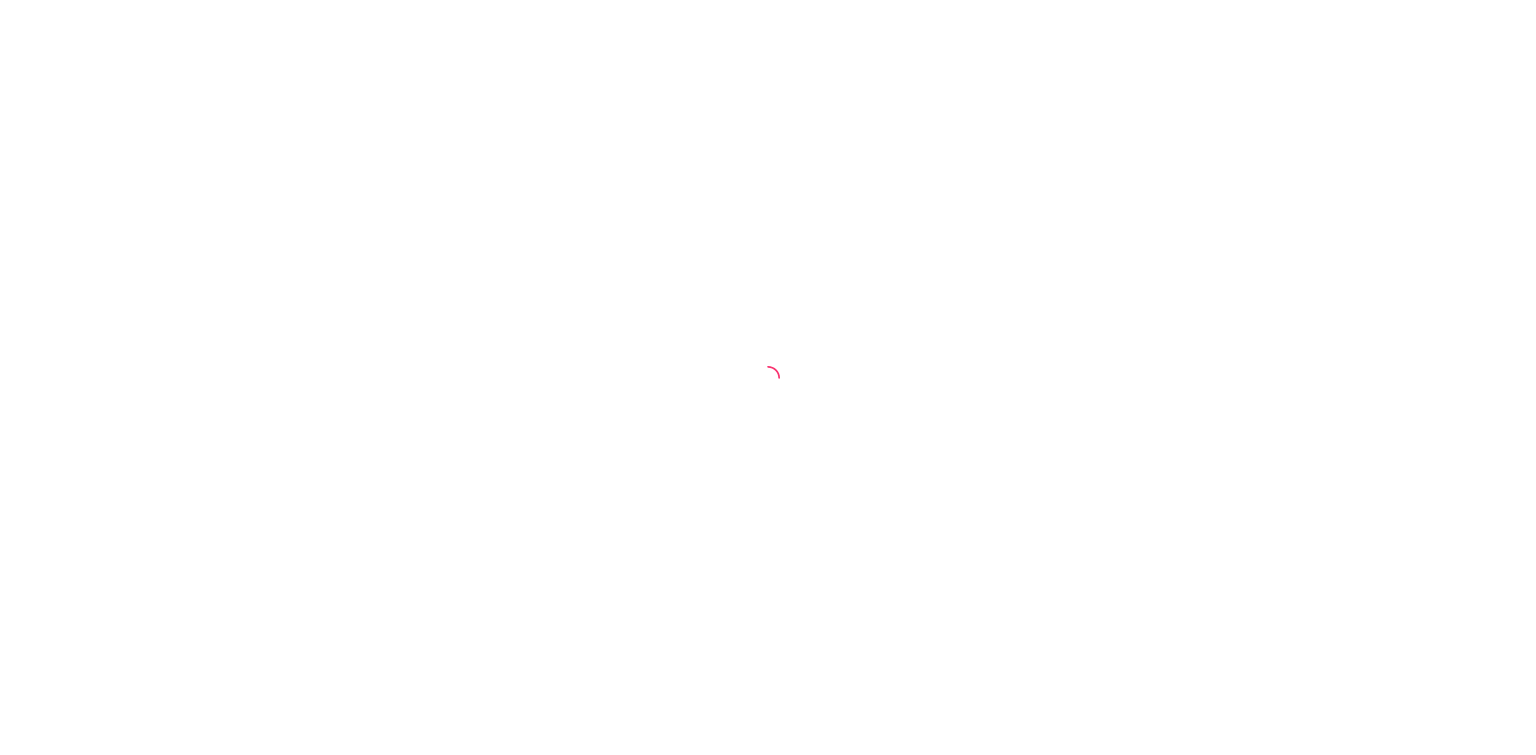 scroll, scrollTop: 0, scrollLeft: 0, axis: both 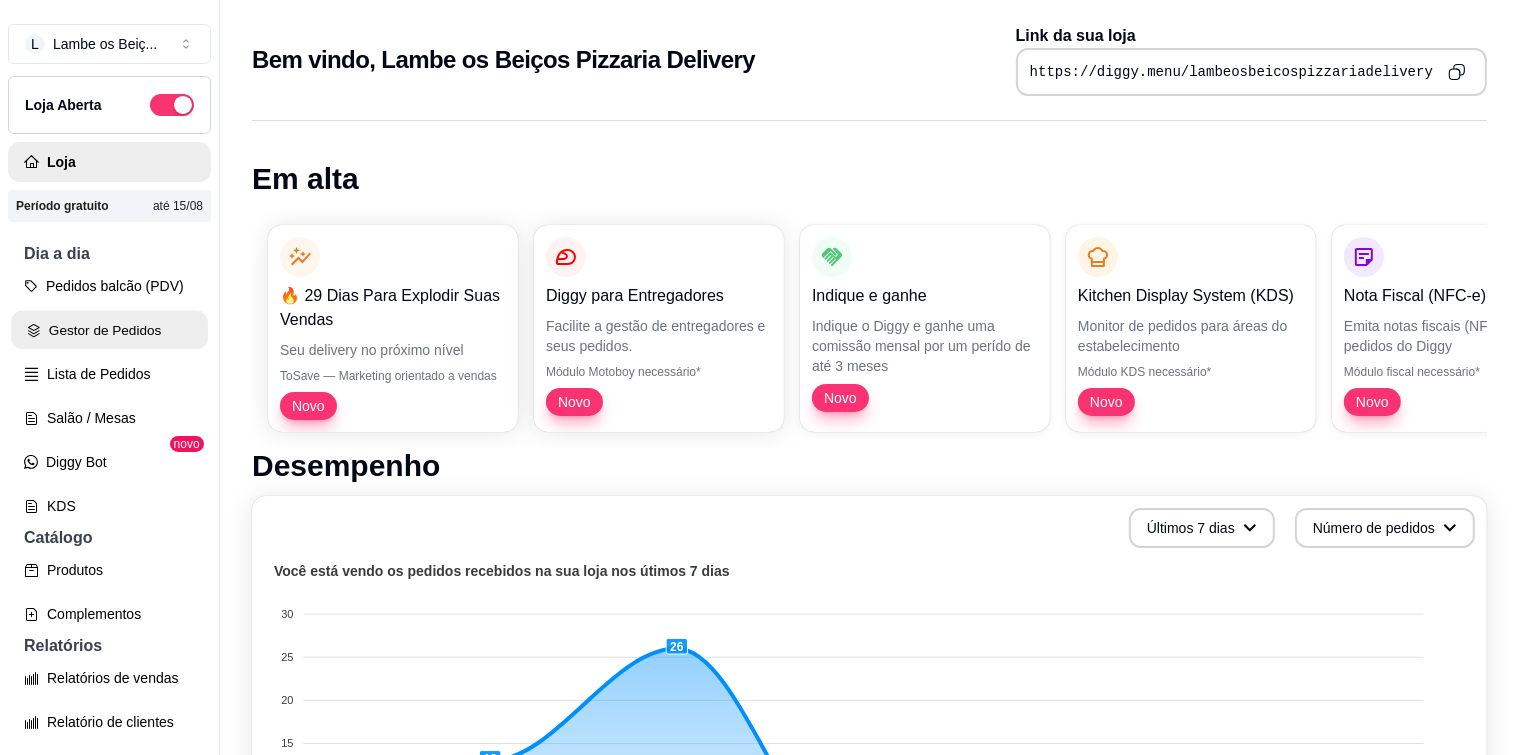 click on "Gestor de Pedidos" at bounding box center [109, 330] 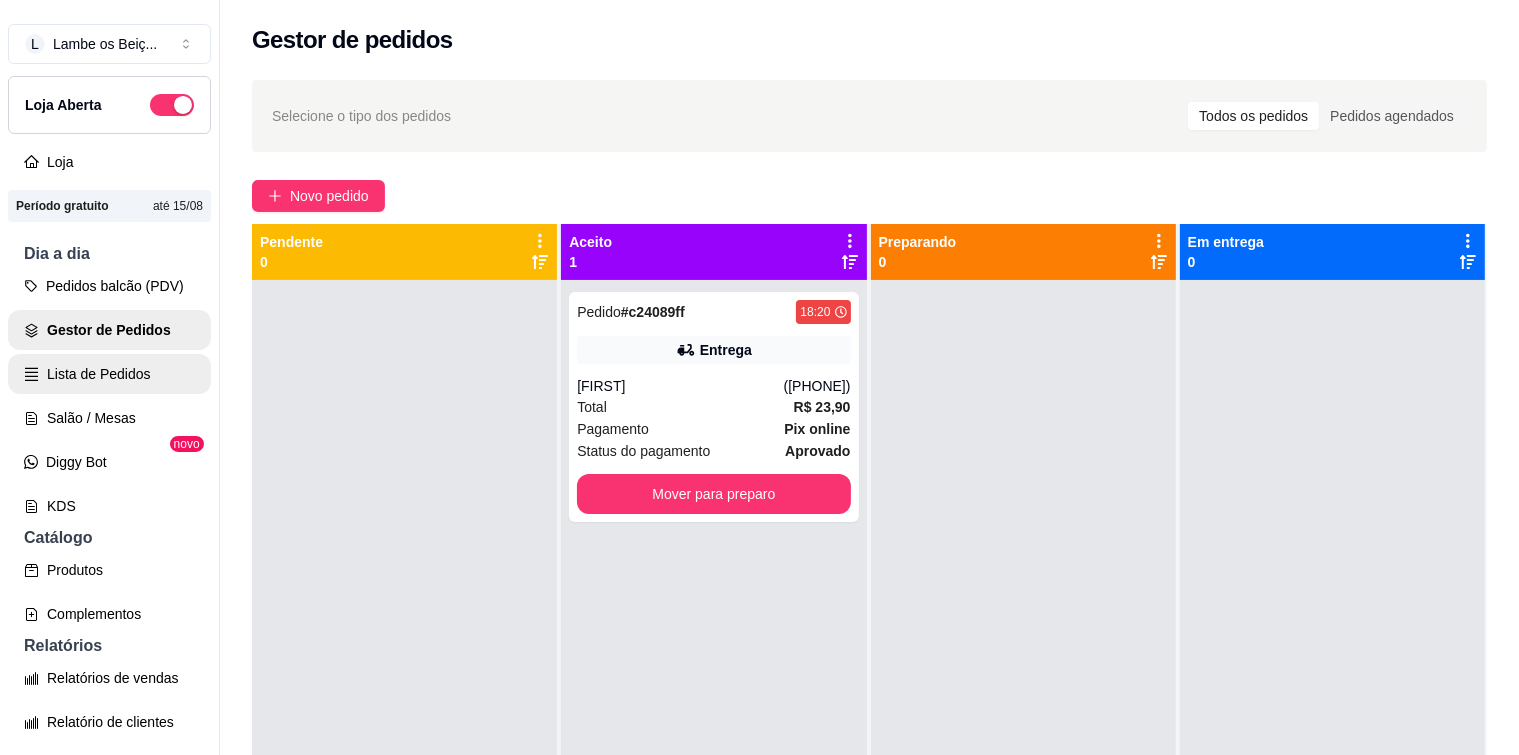 click on "Lista de Pedidos" at bounding box center [109, 374] 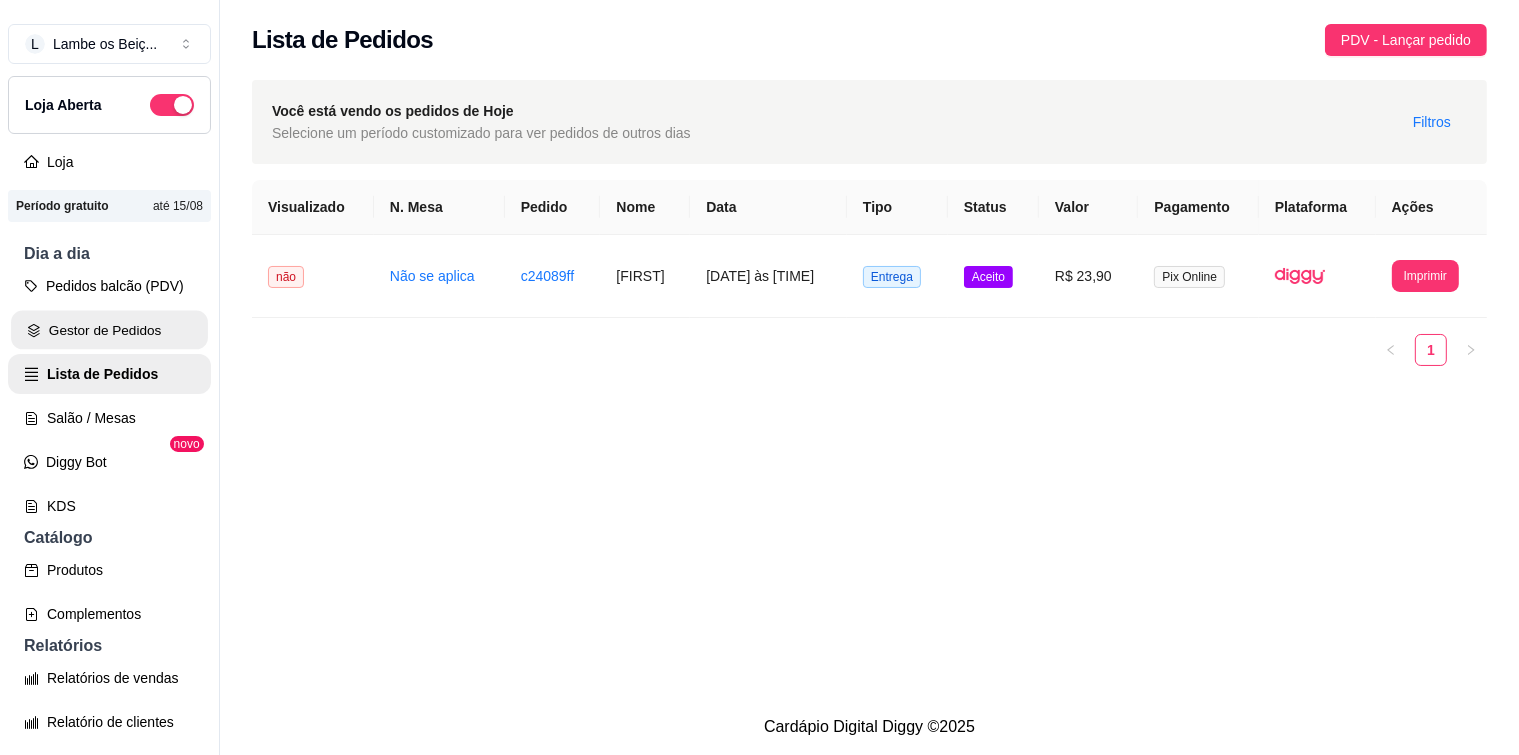 click on "Gestor de Pedidos" at bounding box center (109, 330) 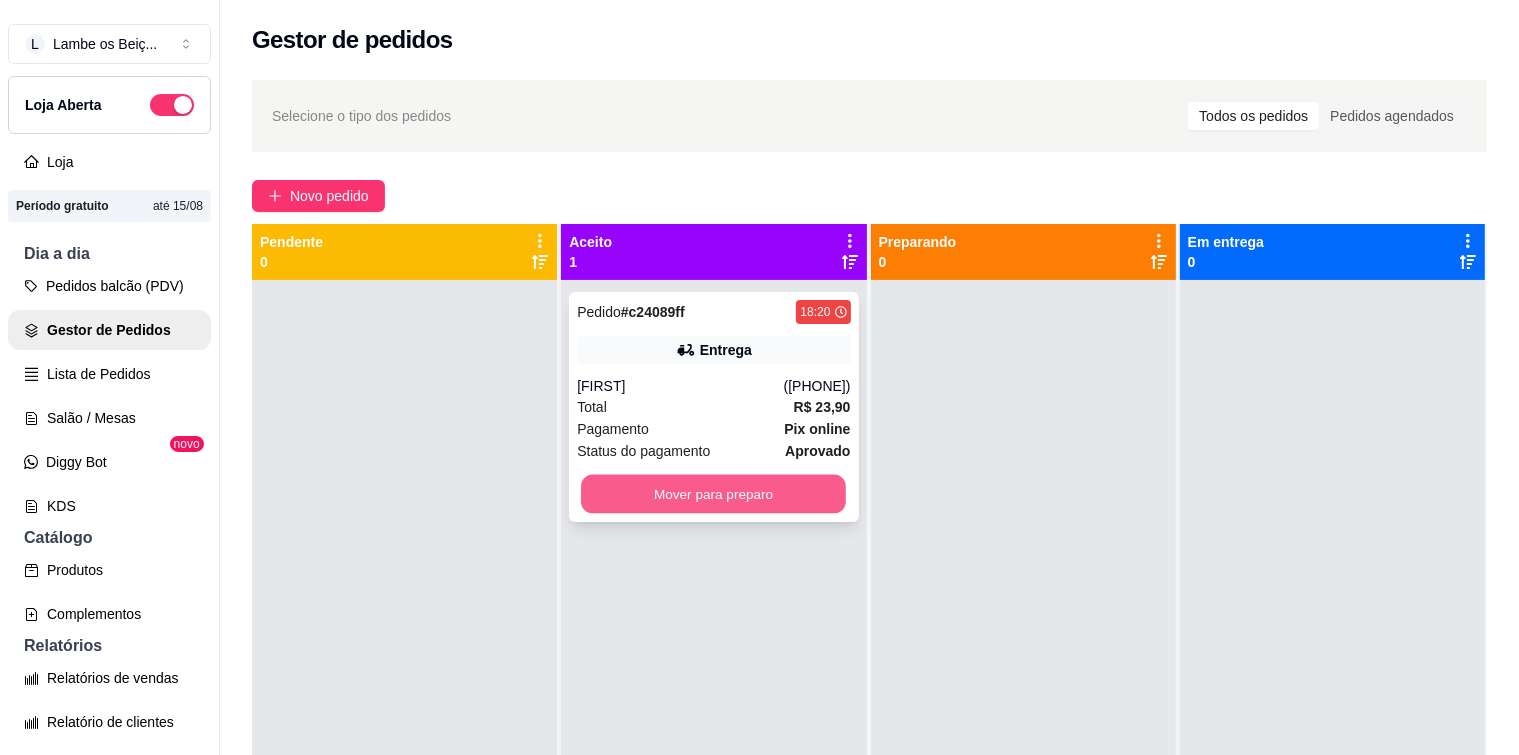 click on "Mover para preparo" at bounding box center (713, 494) 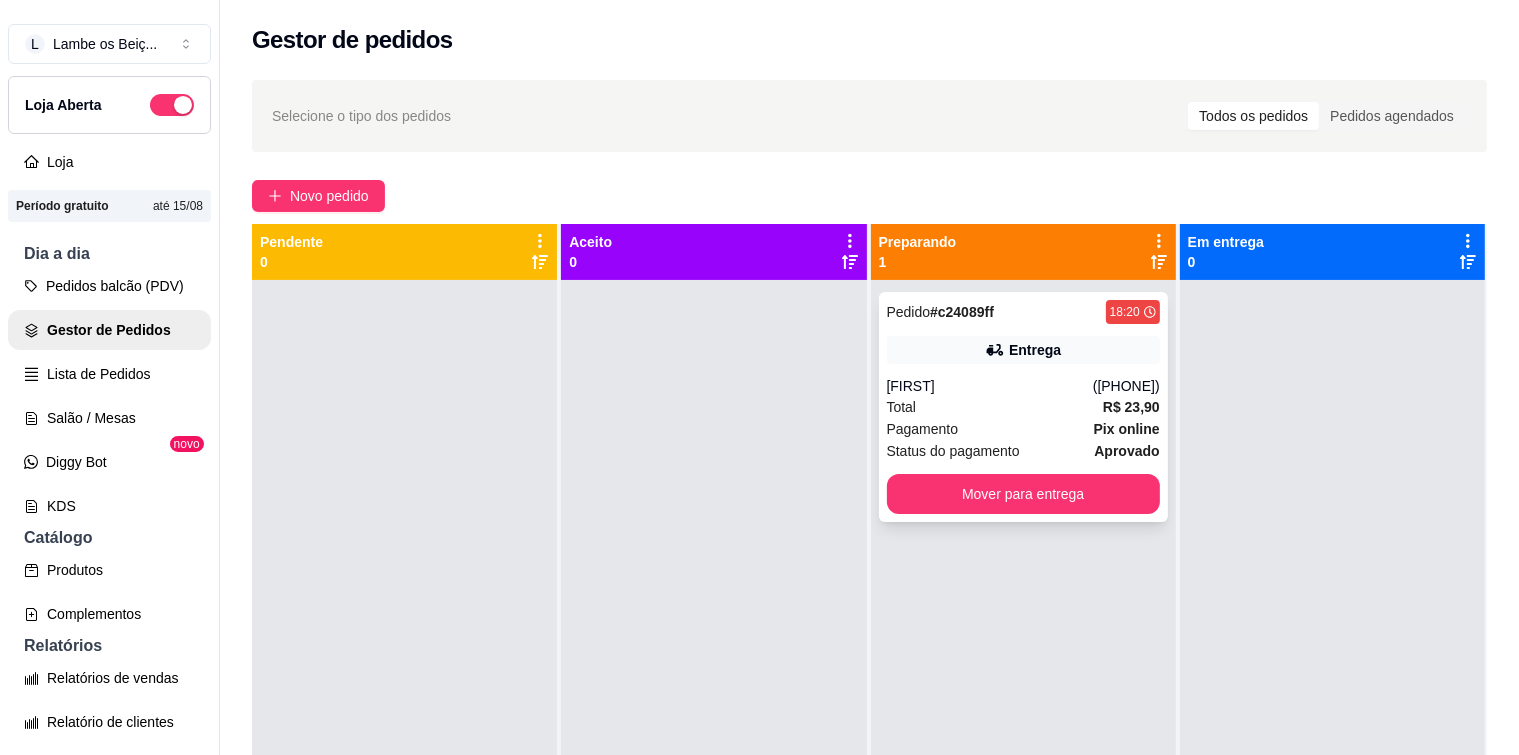 click on "Pedido  # c24089ff 18:20 Entrega Marcela  (83) 98845-9097 Total R$ 23,90 Pagamento Pix online Status do pagamento aprovado Mover para entrega" at bounding box center (1023, 407) 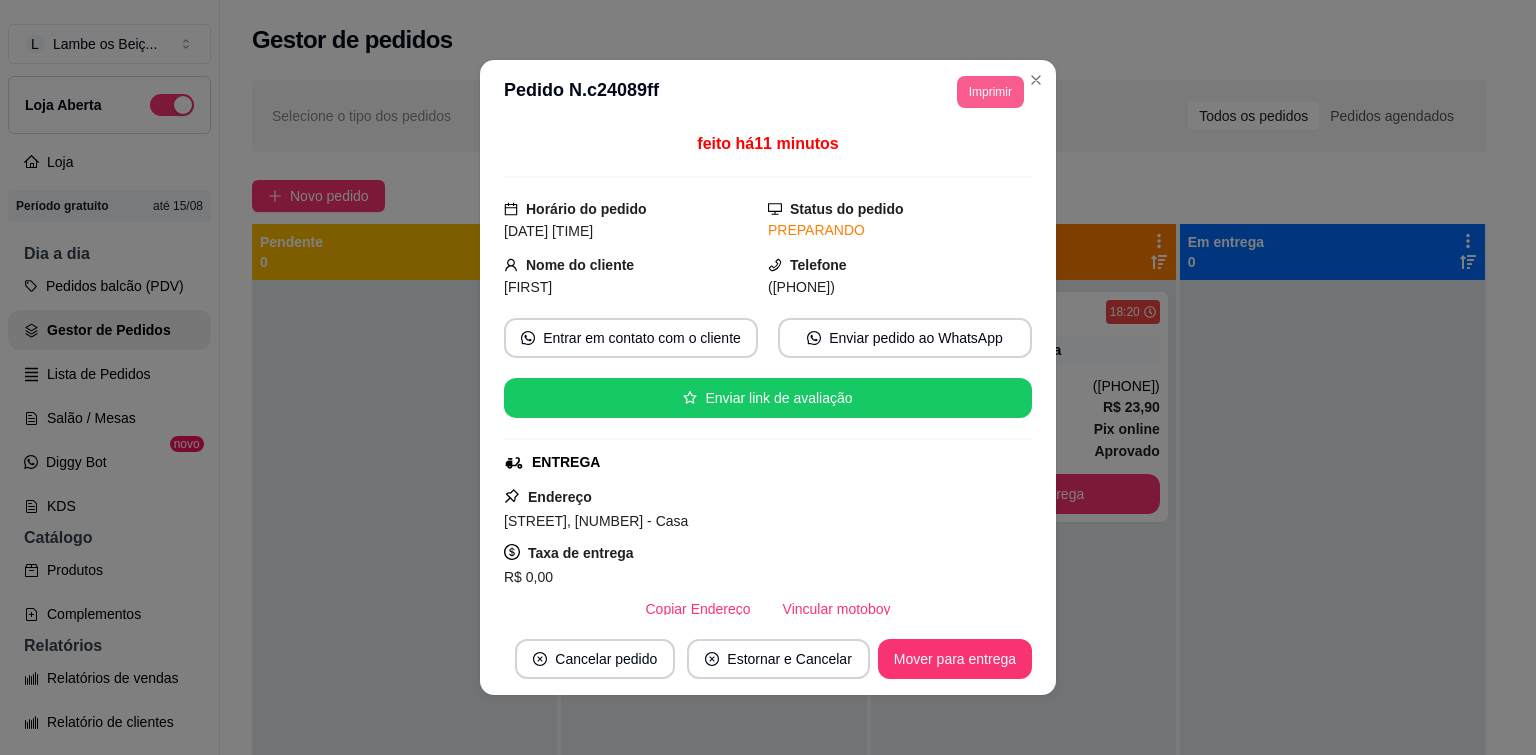 click on "Imprimir" at bounding box center (990, 92) 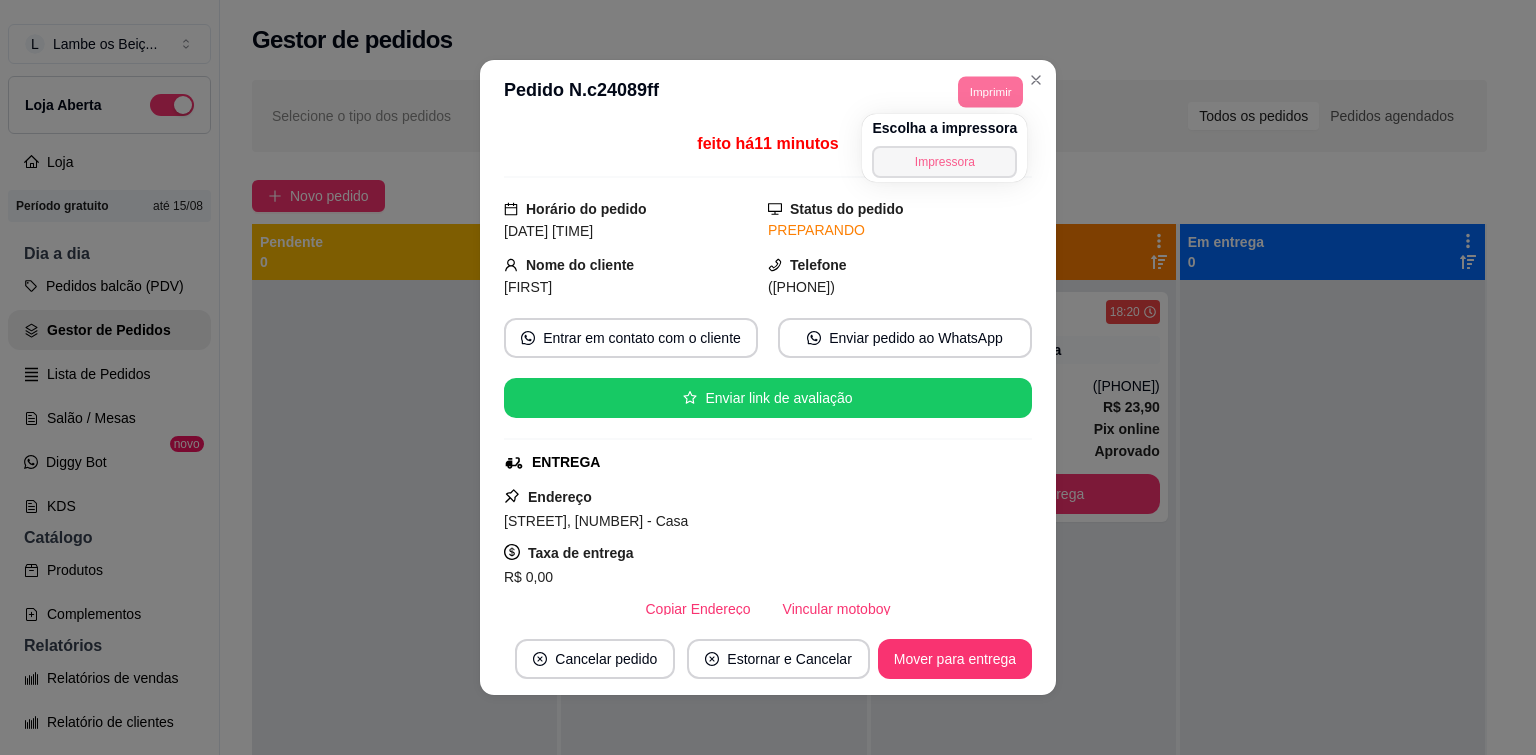 click on "Impressora" at bounding box center [944, 162] 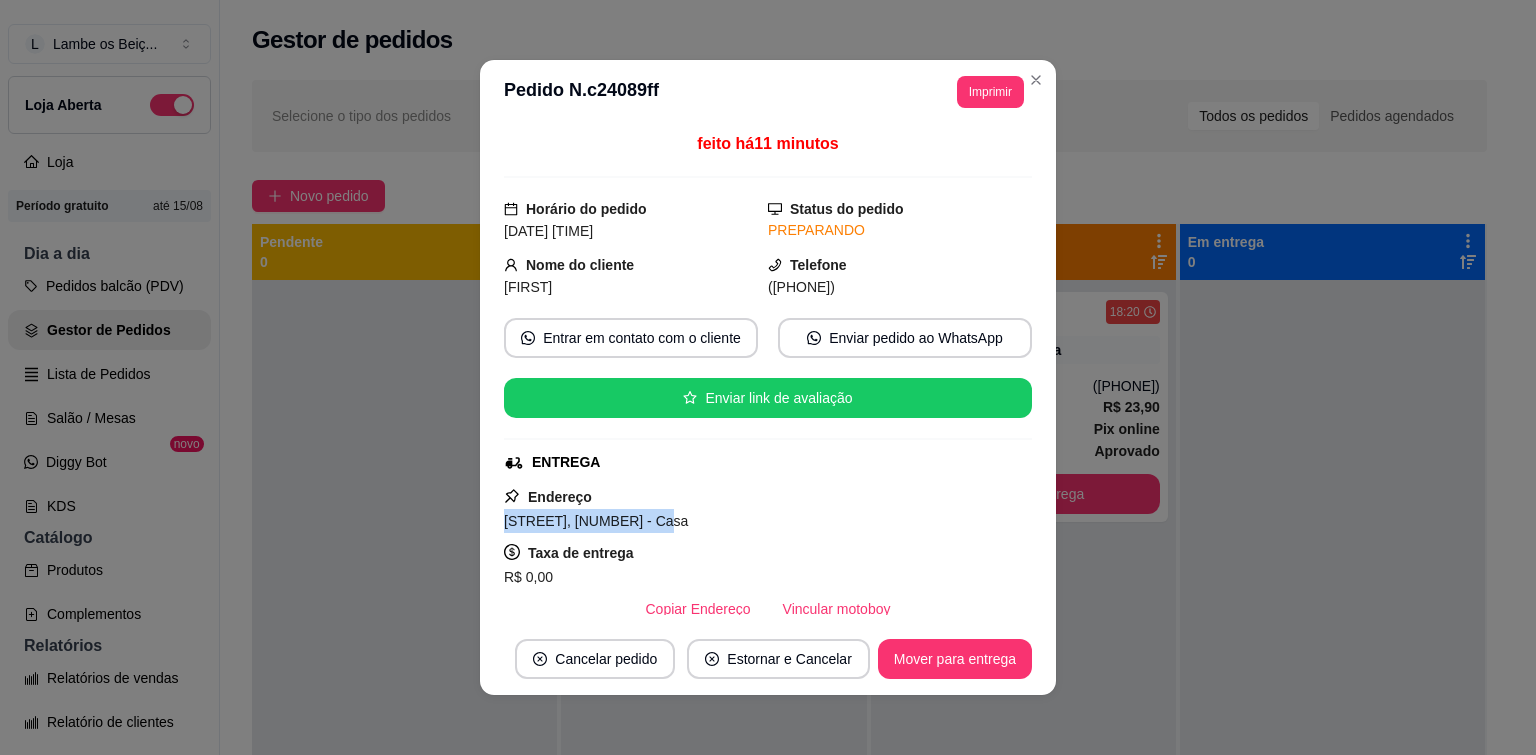 drag, startPoint x: 498, startPoint y: 518, endPoint x: 657, endPoint y: 521, distance: 159.0283 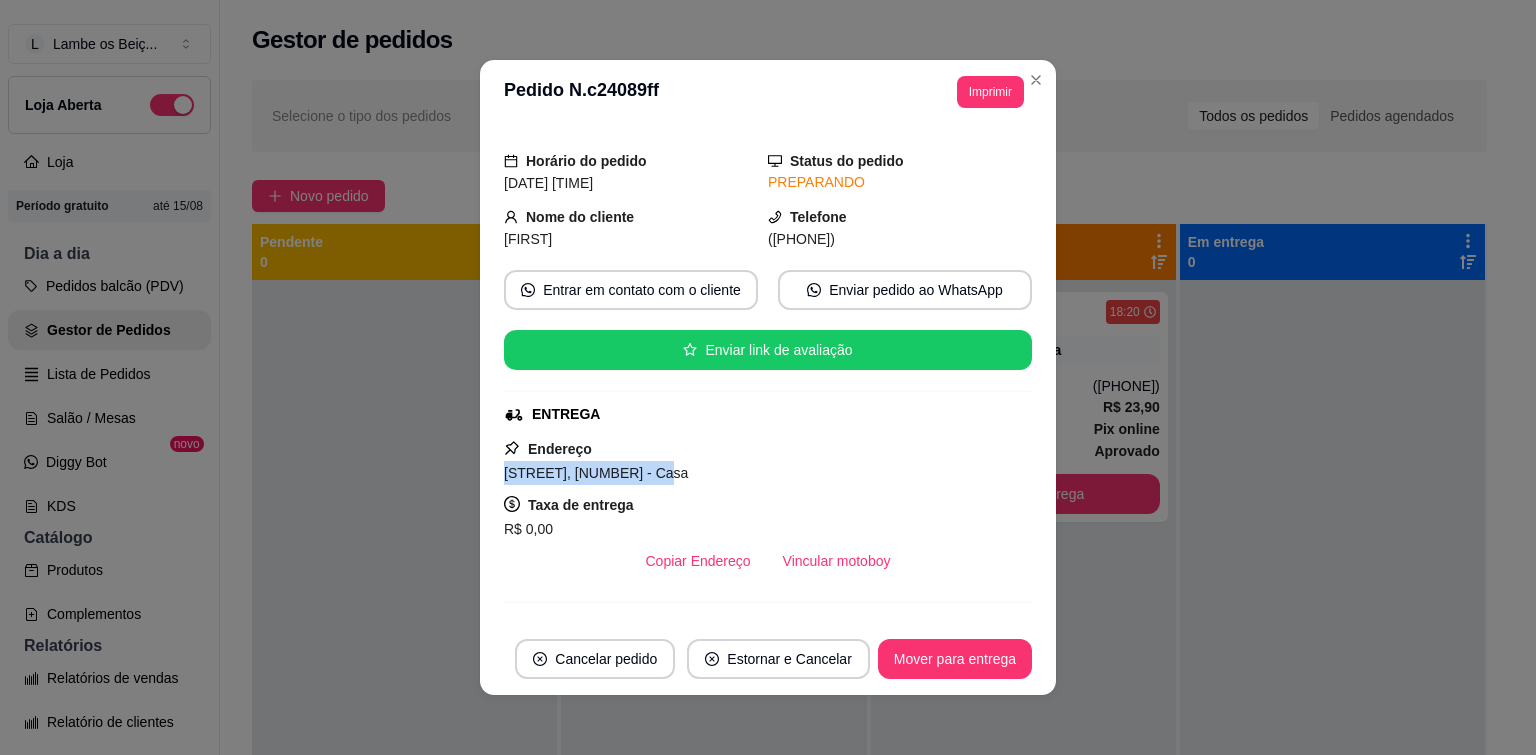 scroll, scrollTop: 43, scrollLeft: 0, axis: vertical 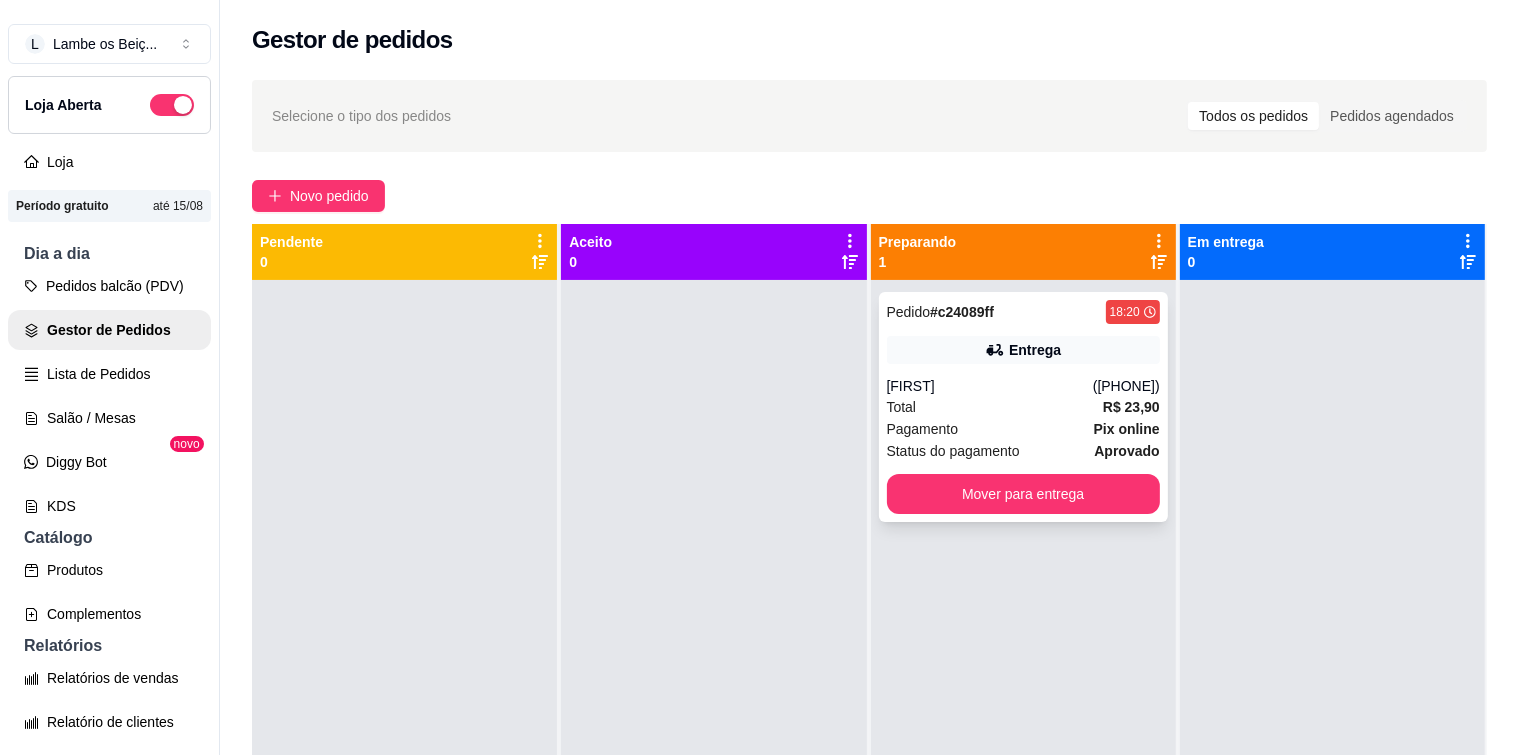 click on "Pedido  # c24089ff 18:20 Entrega Marcela  (83) 98845-9097 Total R$ 23,90 Pagamento Pix online Status do pagamento aprovado Mover para entrega" at bounding box center [1023, 407] 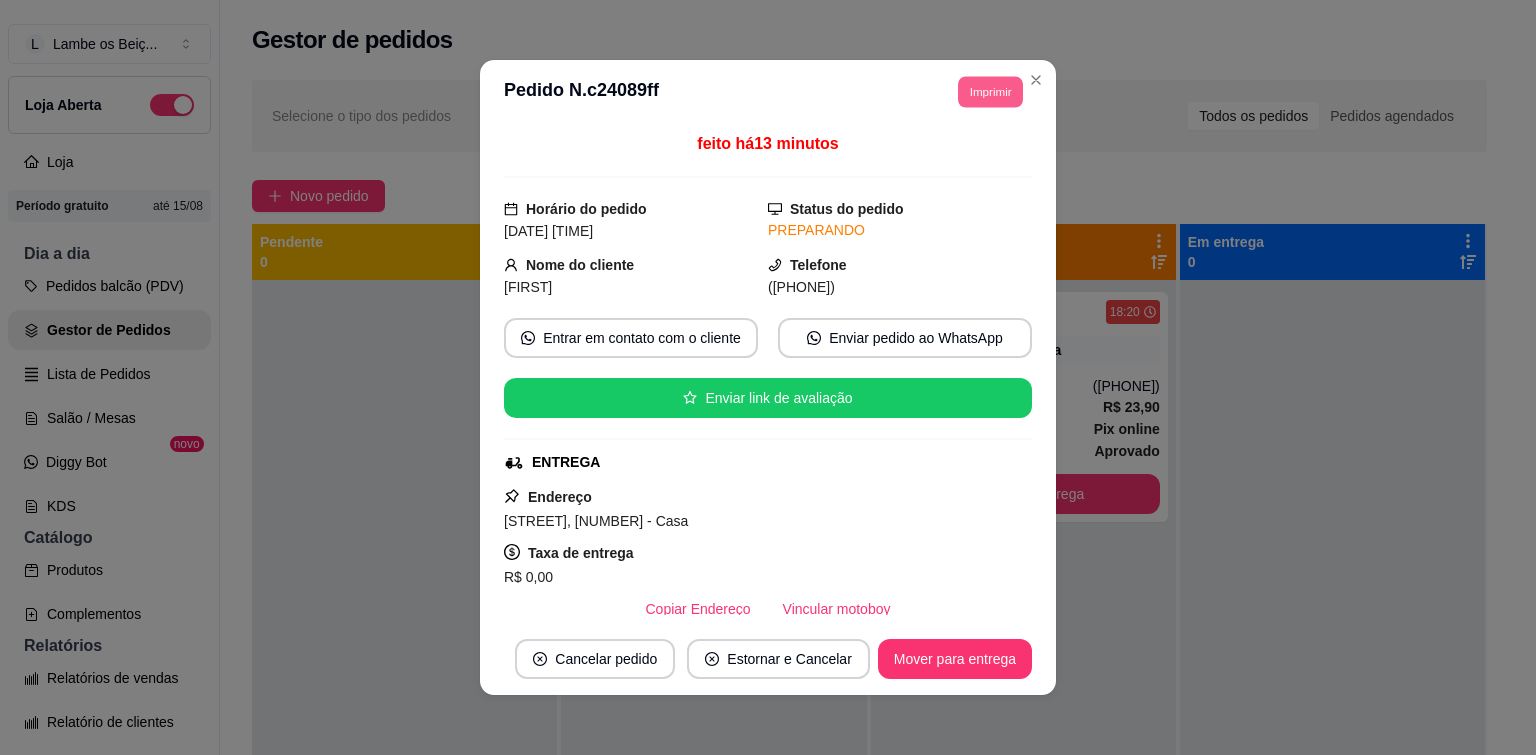 click on "Imprimir" at bounding box center [990, 91] 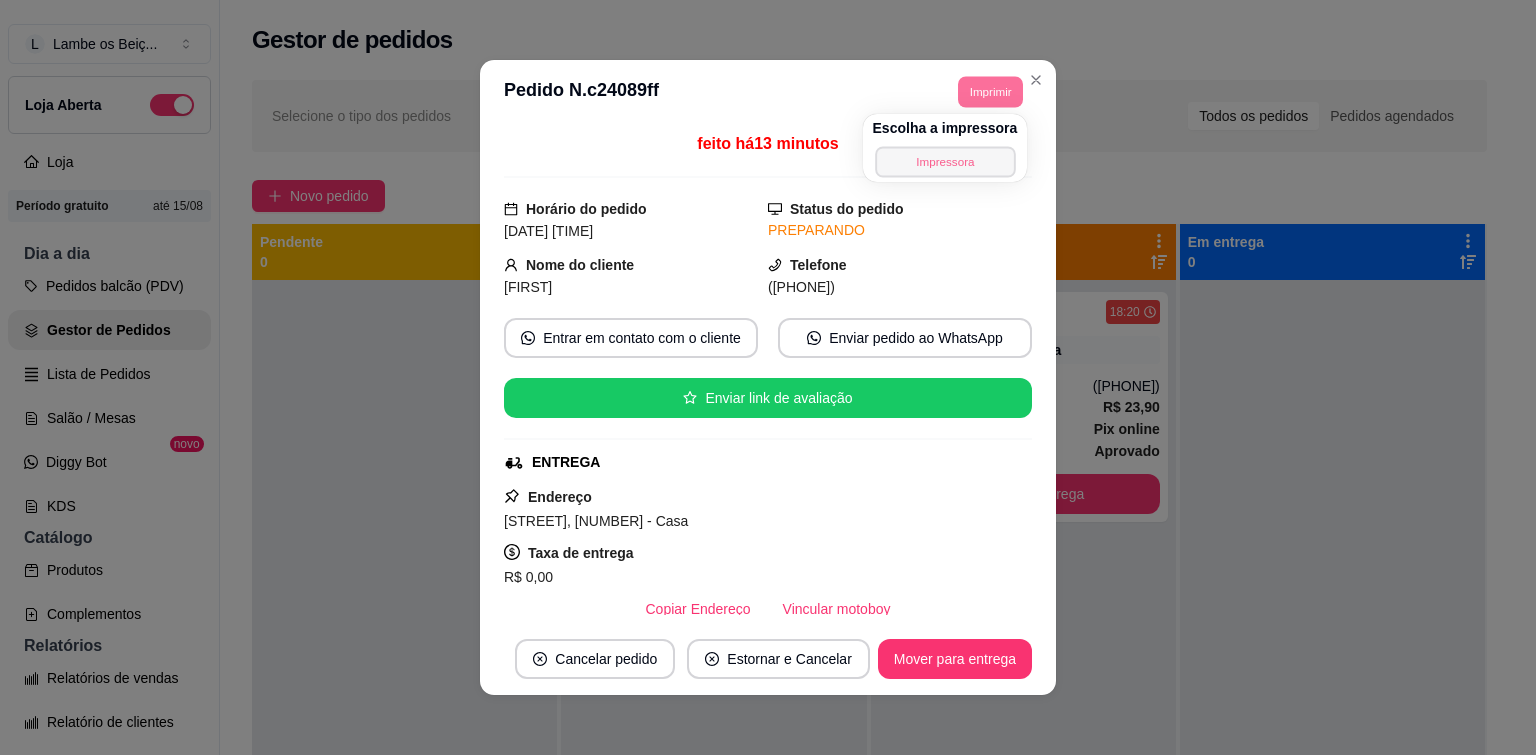 click on "Impressora" at bounding box center (945, 161) 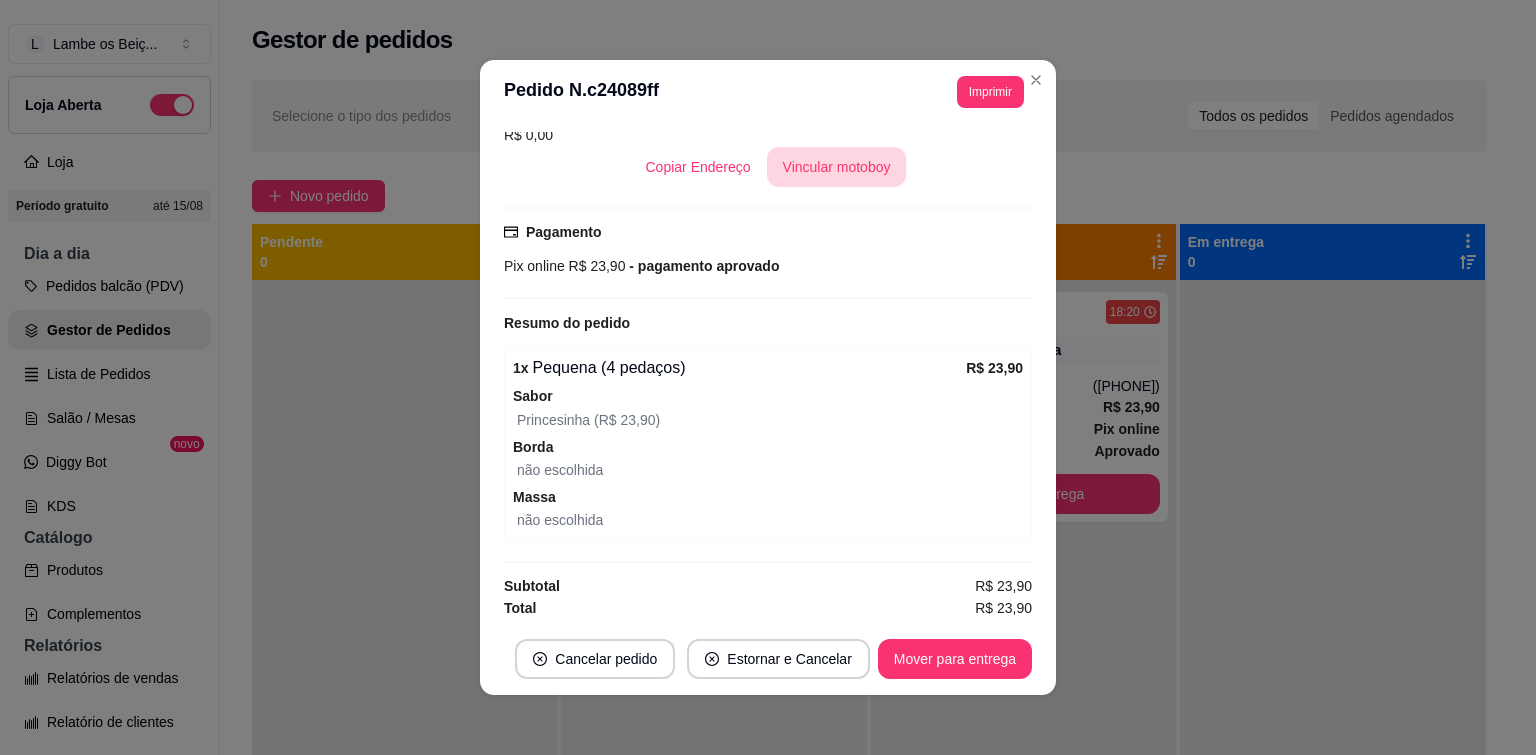 scroll, scrollTop: 443, scrollLeft: 0, axis: vertical 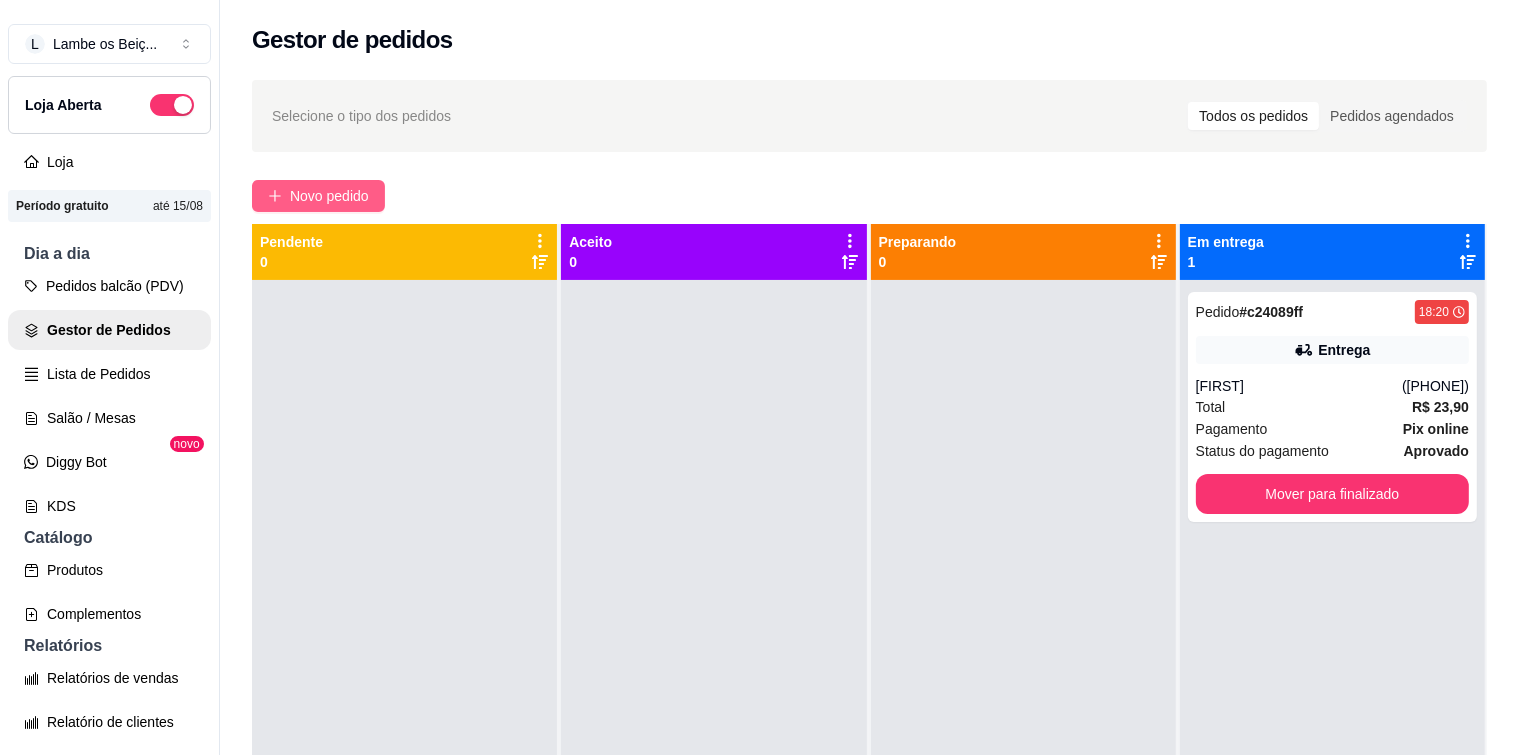 click 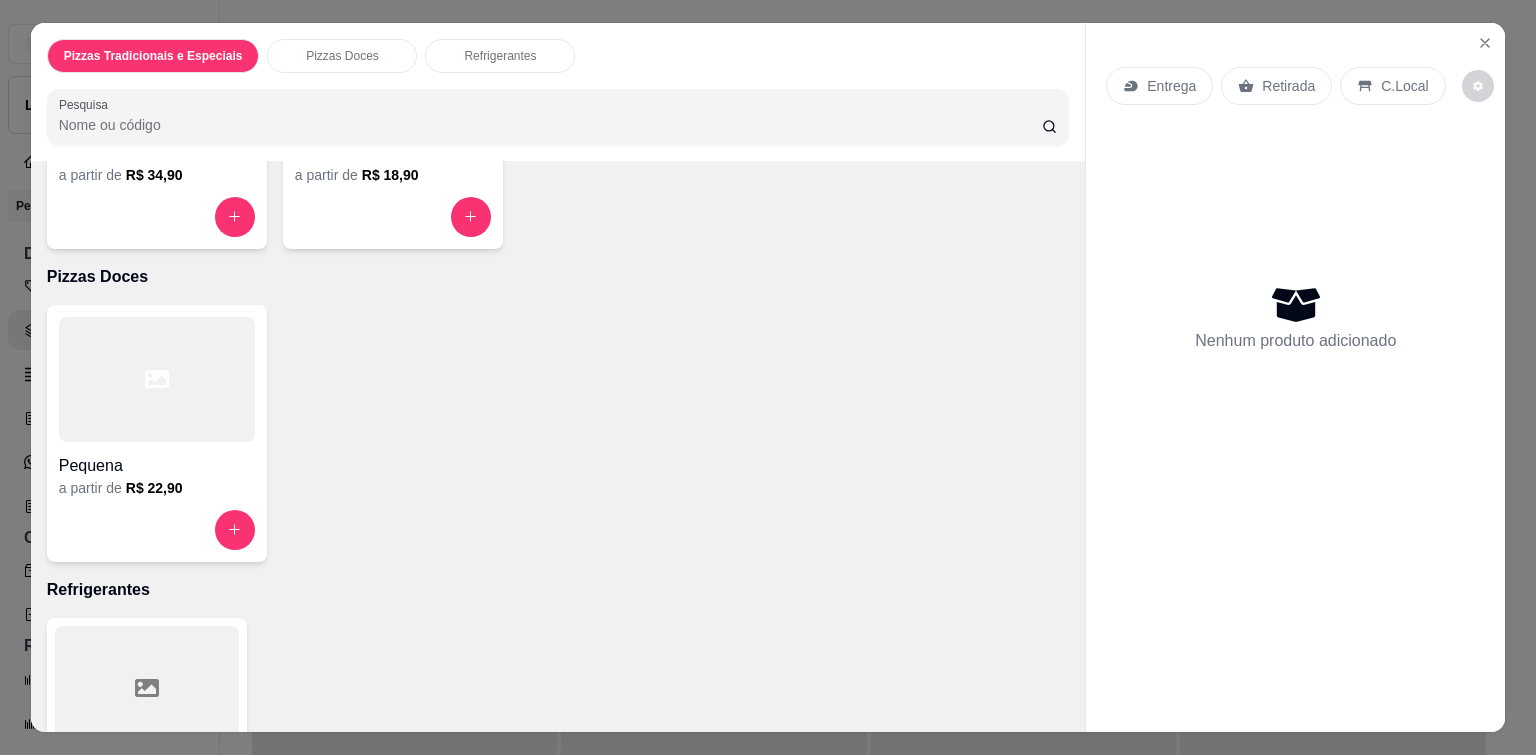 scroll, scrollTop: 300, scrollLeft: 0, axis: vertical 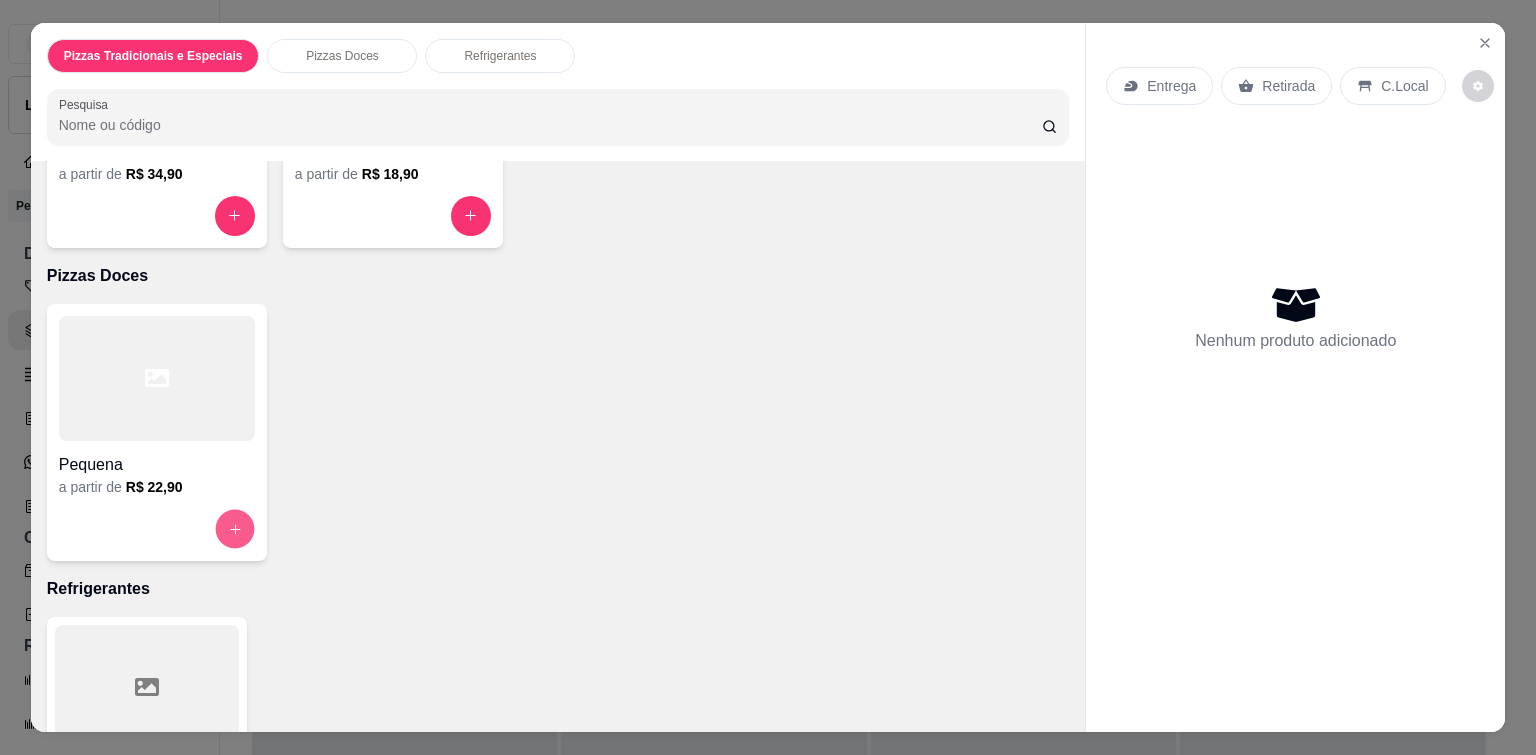 click 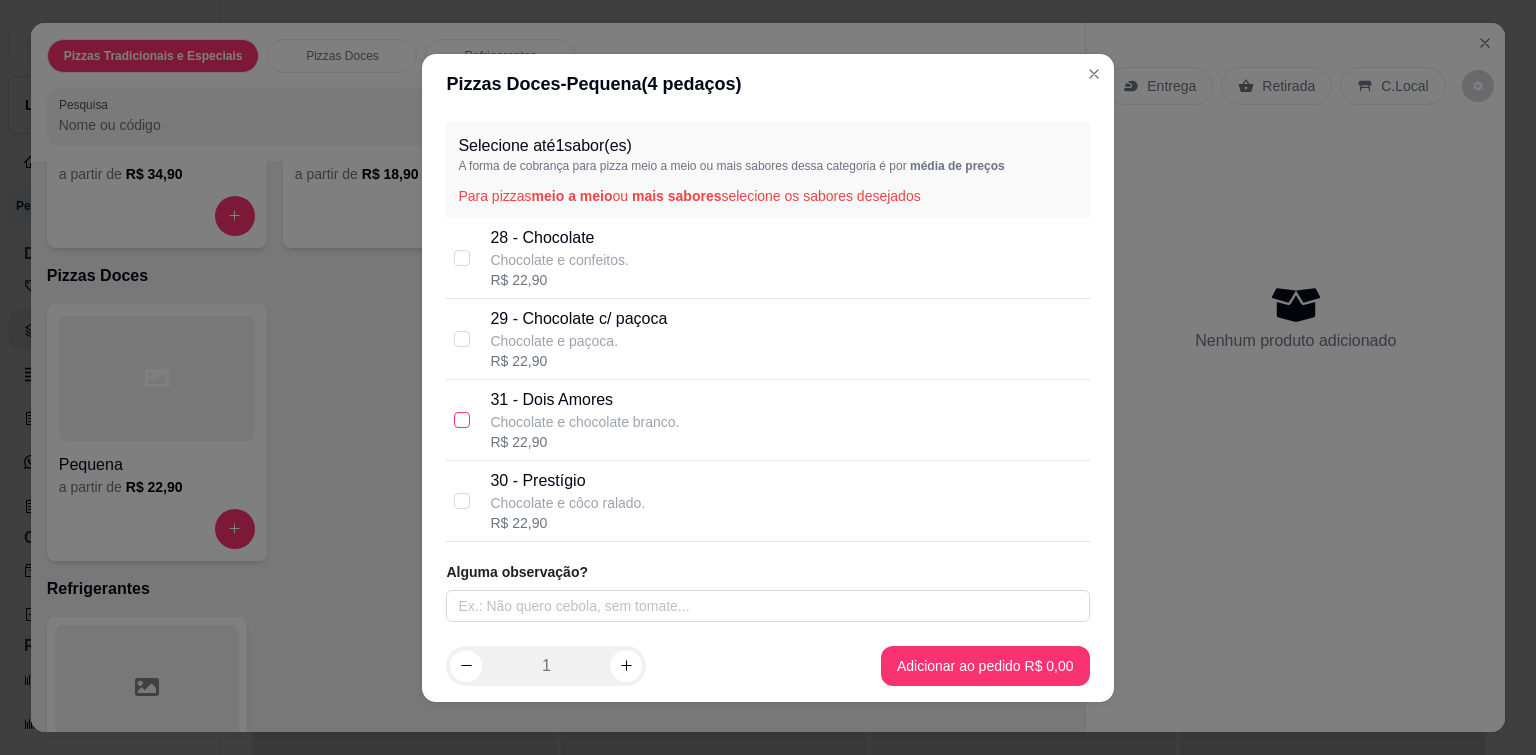 click at bounding box center [462, 420] 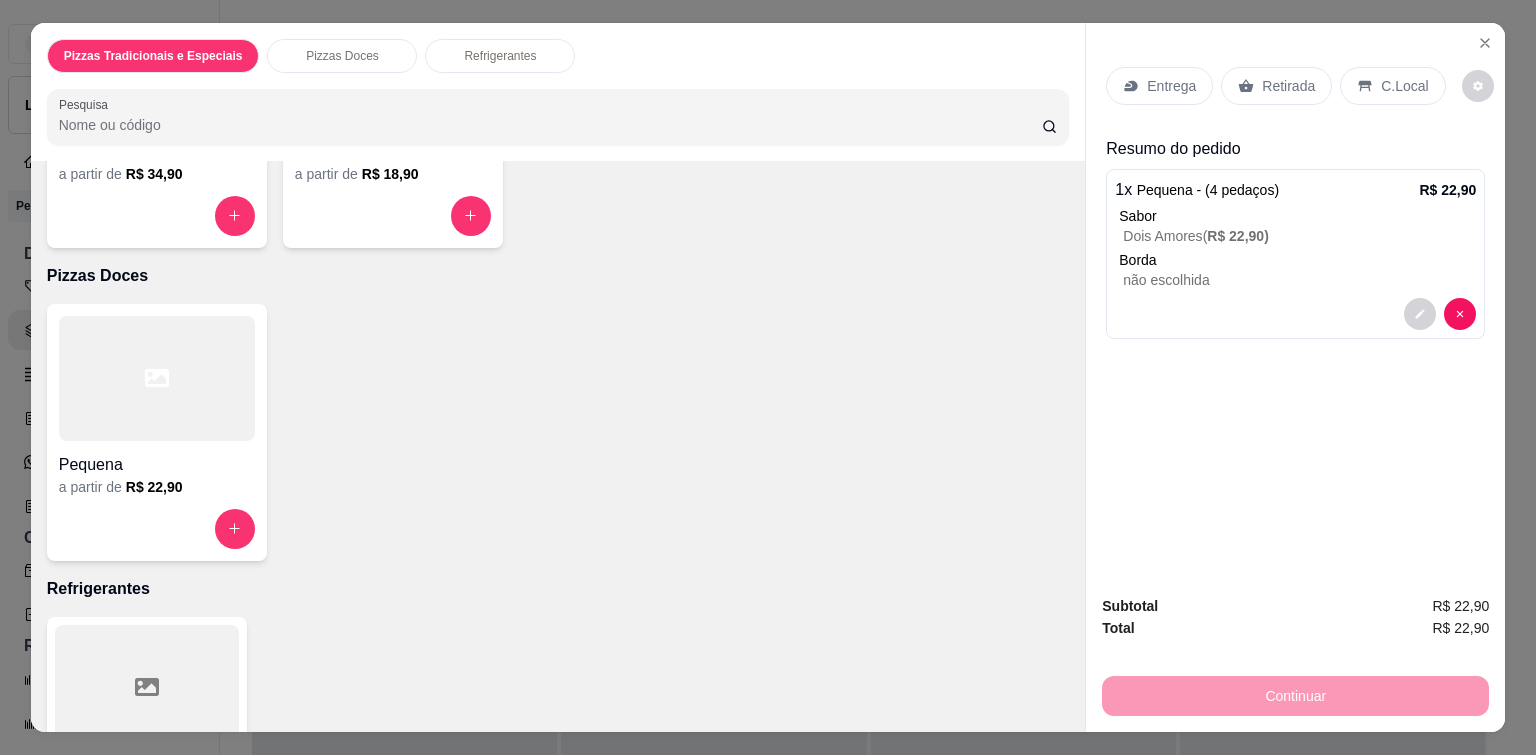 drag, startPoint x: 1240, startPoint y: 708, endPoint x: 1245, endPoint y: 693, distance: 15.811388 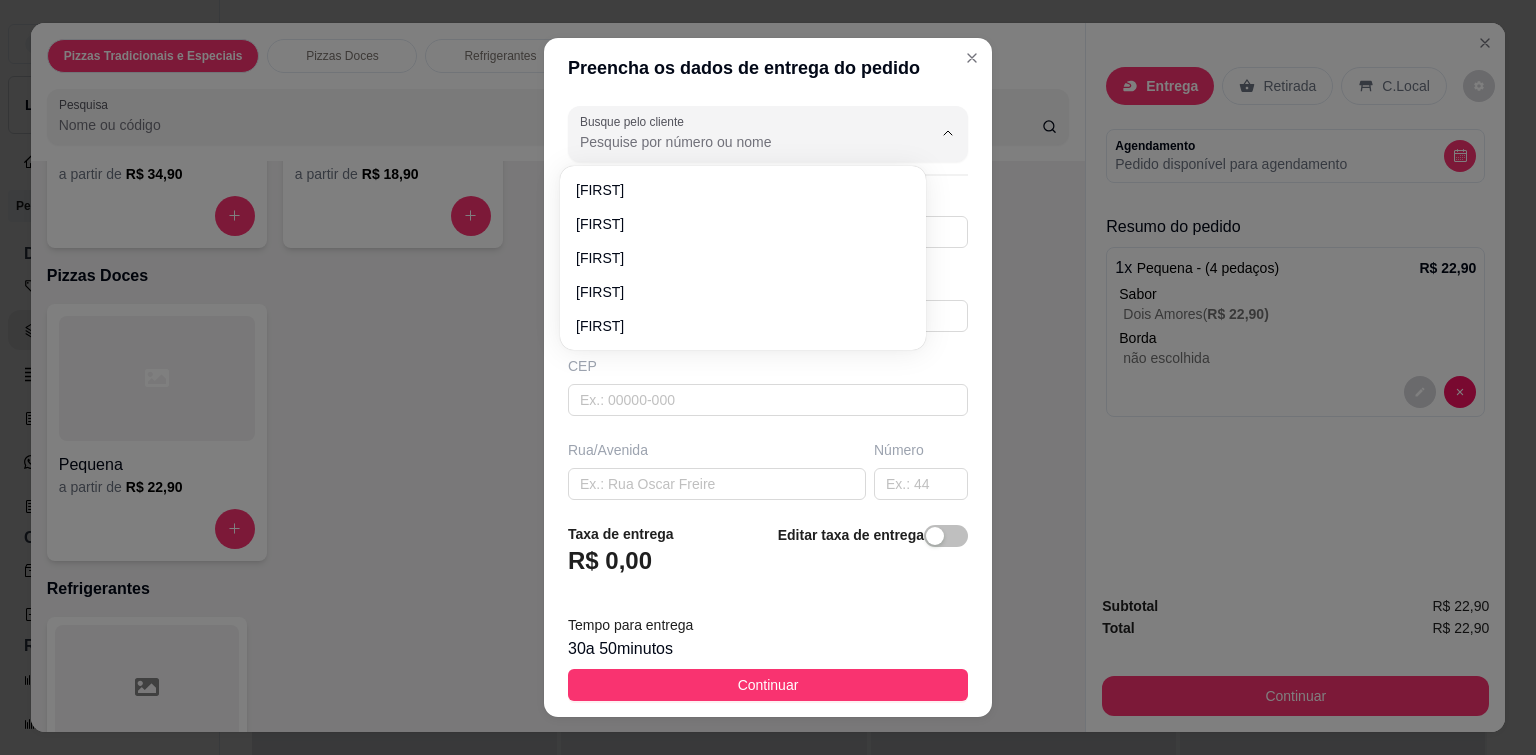 click on "Busque pelo cliente" at bounding box center (740, 142) 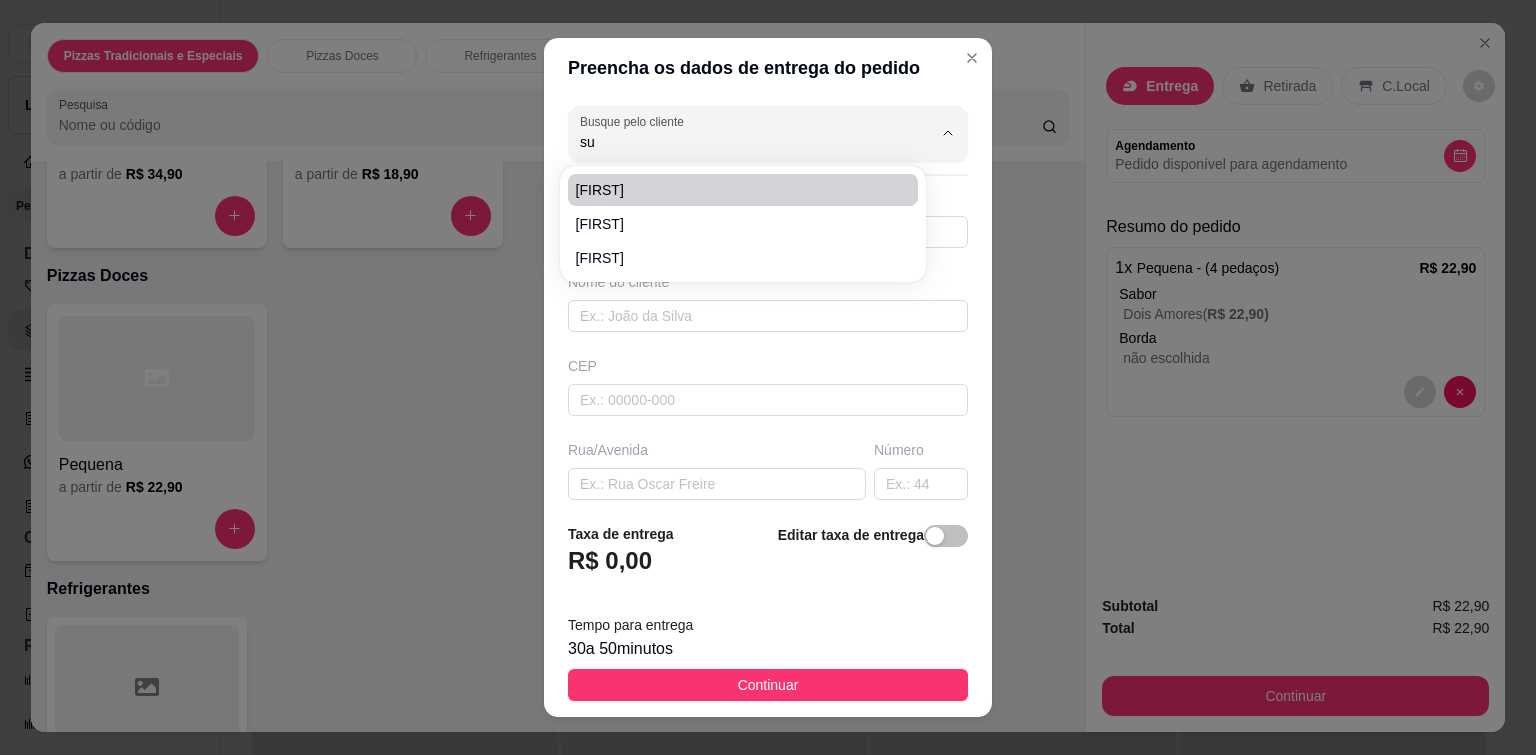 click on "Suênia Suelen Suelen" at bounding box center [743, 224] 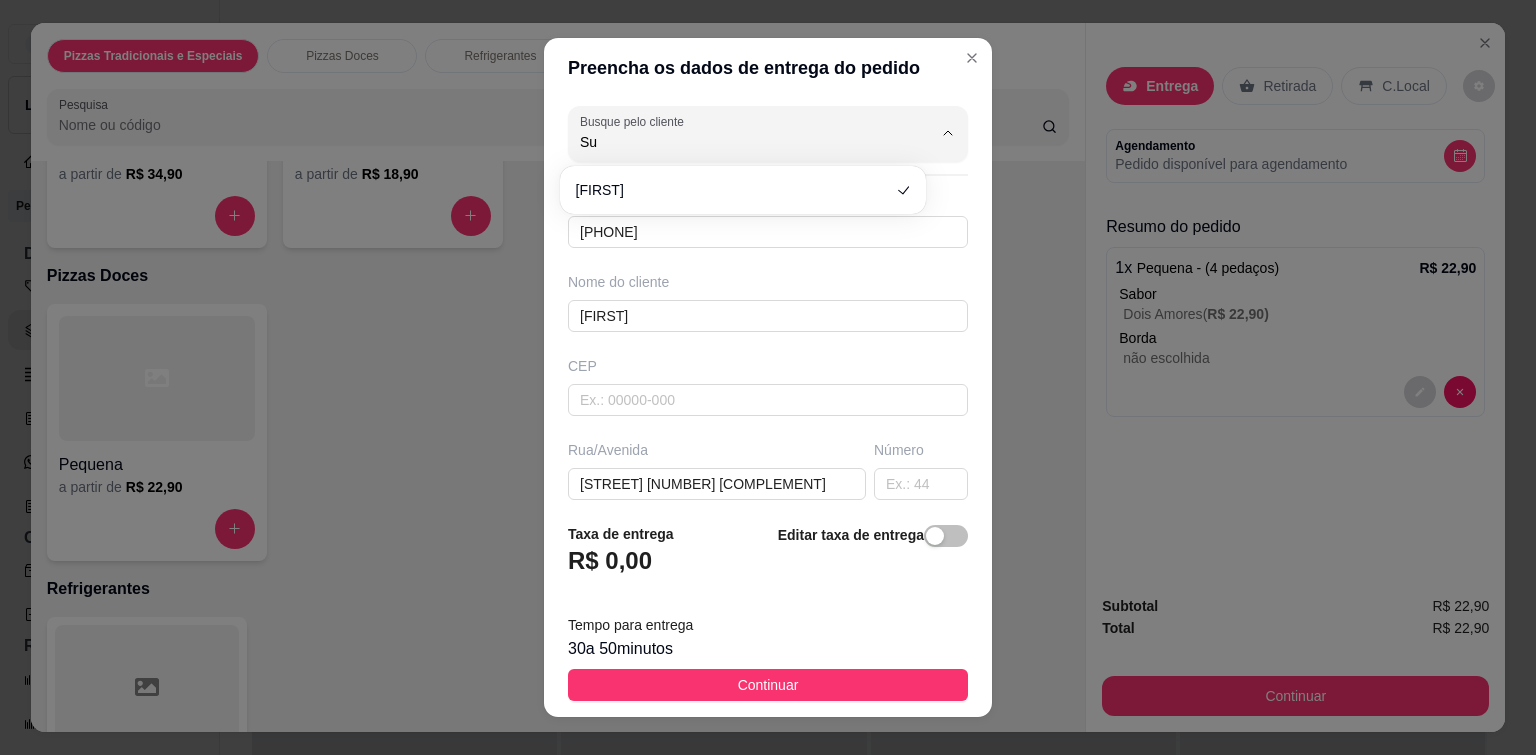 type on "S" 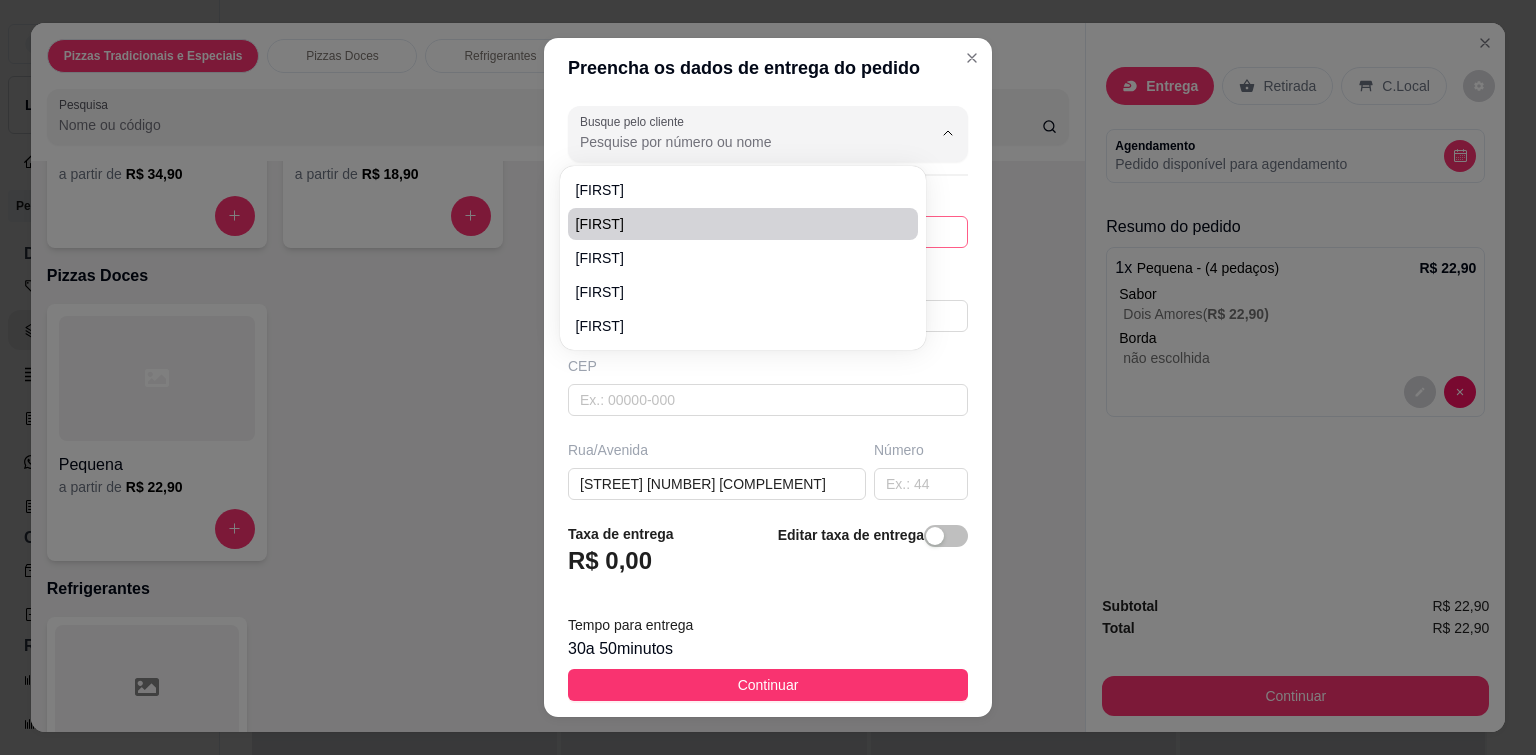 click on "1 option available. 1 option available. 5 options available. L Lambe os Beiç ... Loja Aberta Loja Período gratuito até 15/08   Dia a dia Pedidos balcão (PDV) Gestor de Pedidos Lista de Pedidos Salão / Mesas Diggy Bot novo KDS Catálogo Produtos Complementos Relatórios Relatórios de vendas Relatório de clientes Relatório de mesas Relatório de fidelidade novo Gerenciar Entregadores novo Nota Fiscal (NFC-e) Controle de caixa Controle de fiado Cupons Clientes Estoque Configurações Diggy Planos Precisa de ajuda? Sair Gestor de pedidos Selecione o tipo dos pedidos Todos os pedidos Pedidos agendados Novo pedido Pendente 0 Aceito 0 Preparando 0 Em entrega 1 Pedido  # c24089ff 18:20 Entrega Marcela  (83) 98845-9097 Total R$ 23,90 Pagamento Pix online Status do pagamento aprovado Mover para finalizado Cardápio Digital Diggy © 2025 Pizzas Tradicionais e Especiais Pizzas Doces Refrigerantes Pesquisa Item avulso Pizzas Tradicionais e Especiais Grande a partir de     R$ 34,90 Pequena a partir de     Pequena" at bounding box center (759, 377) 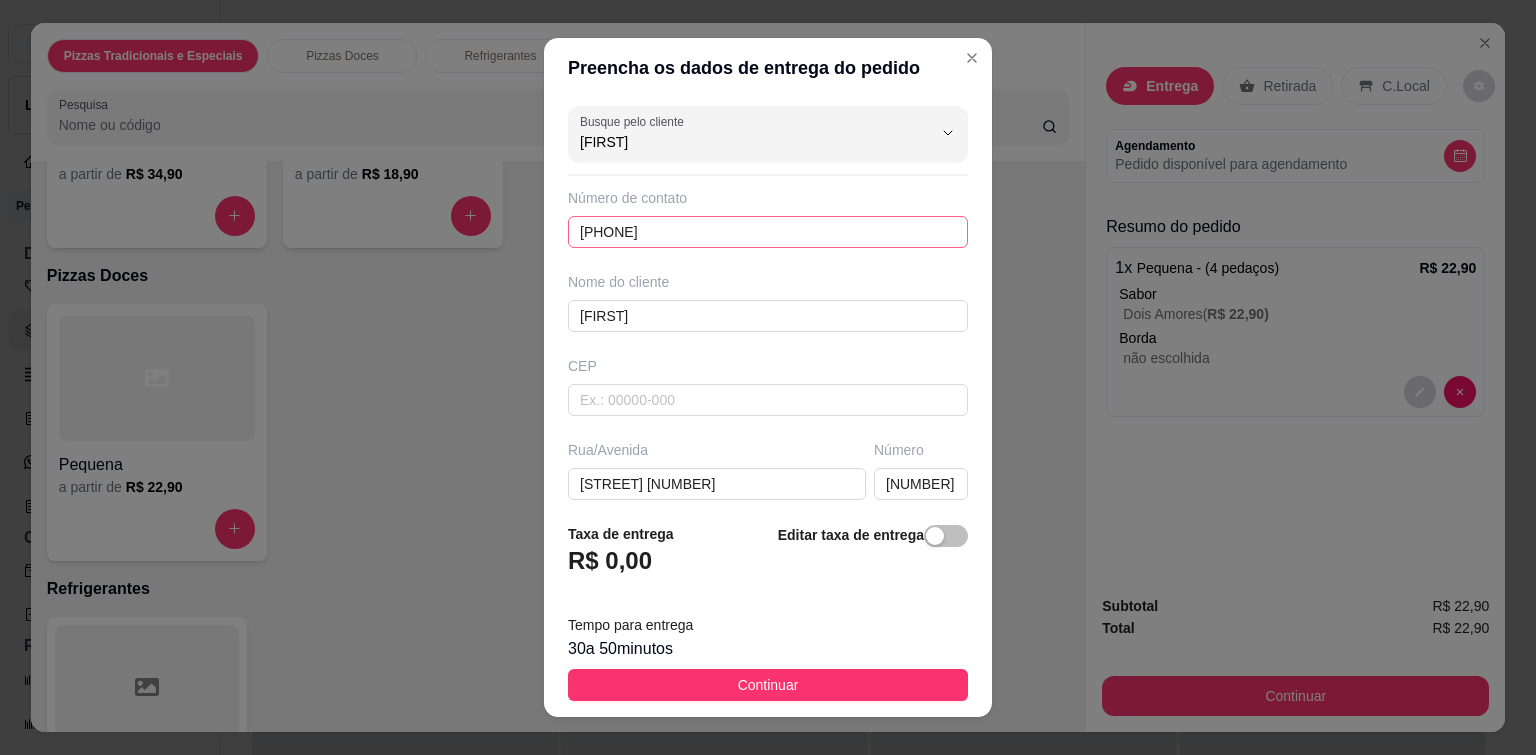 type on "Anny" 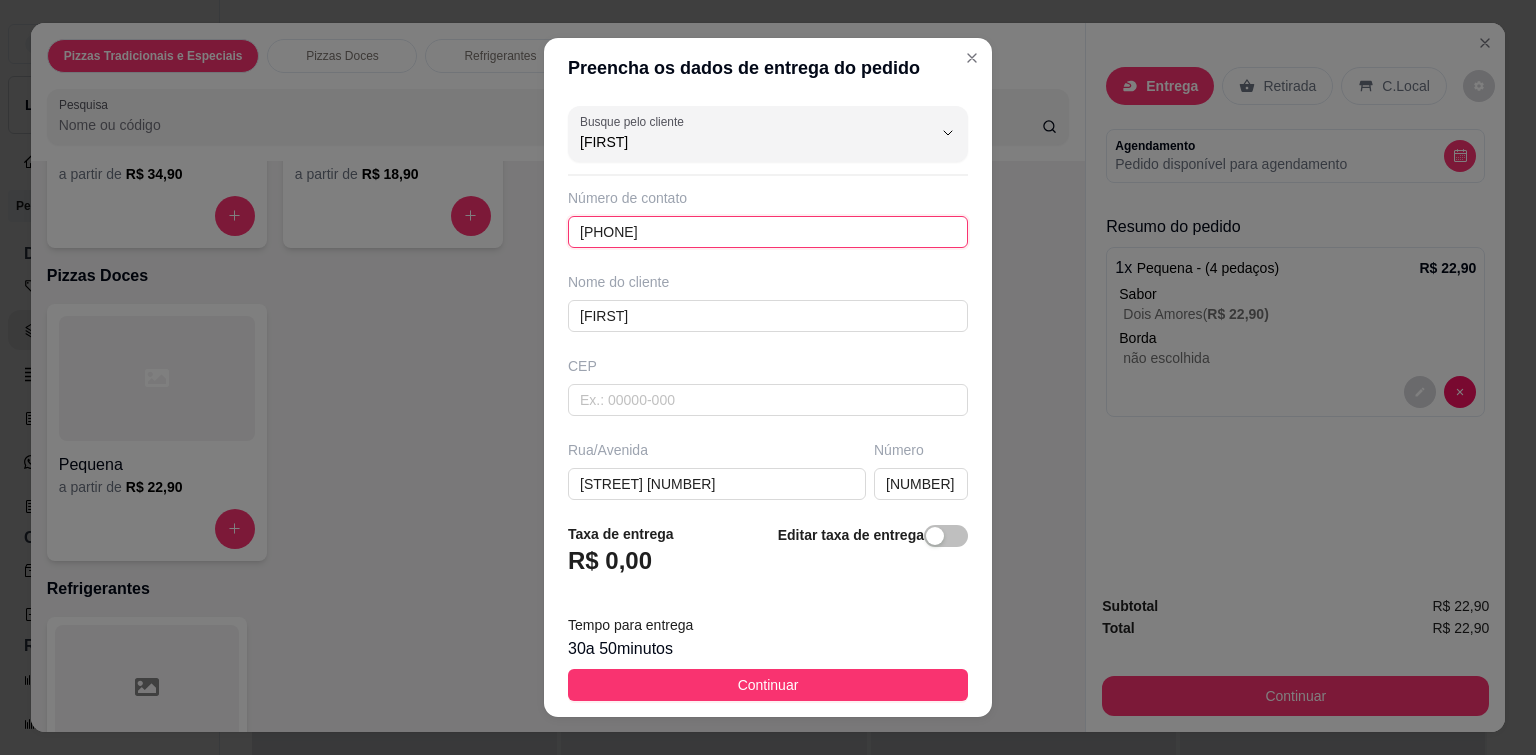 click on "83988245352" at bounding box center [768, 232] 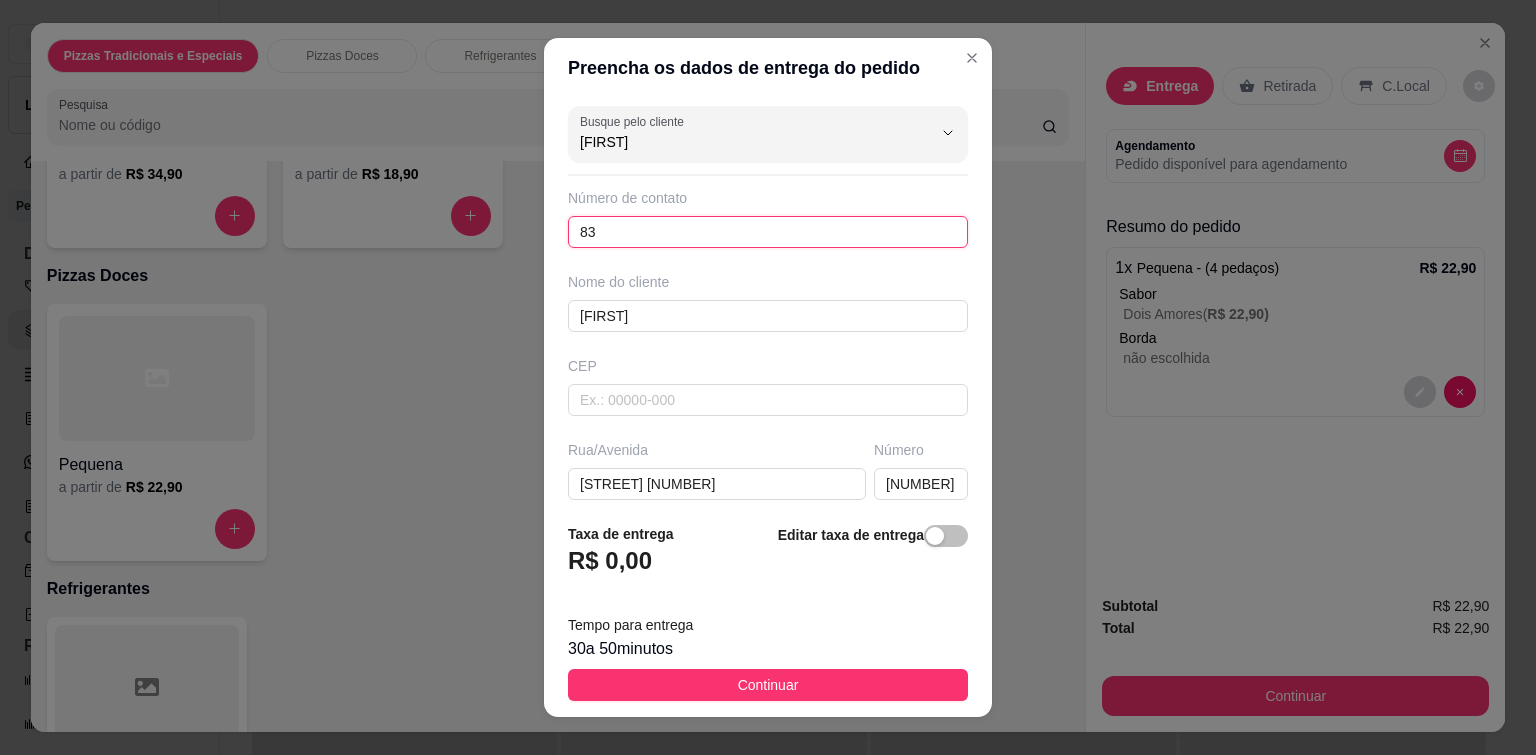 type on "8" 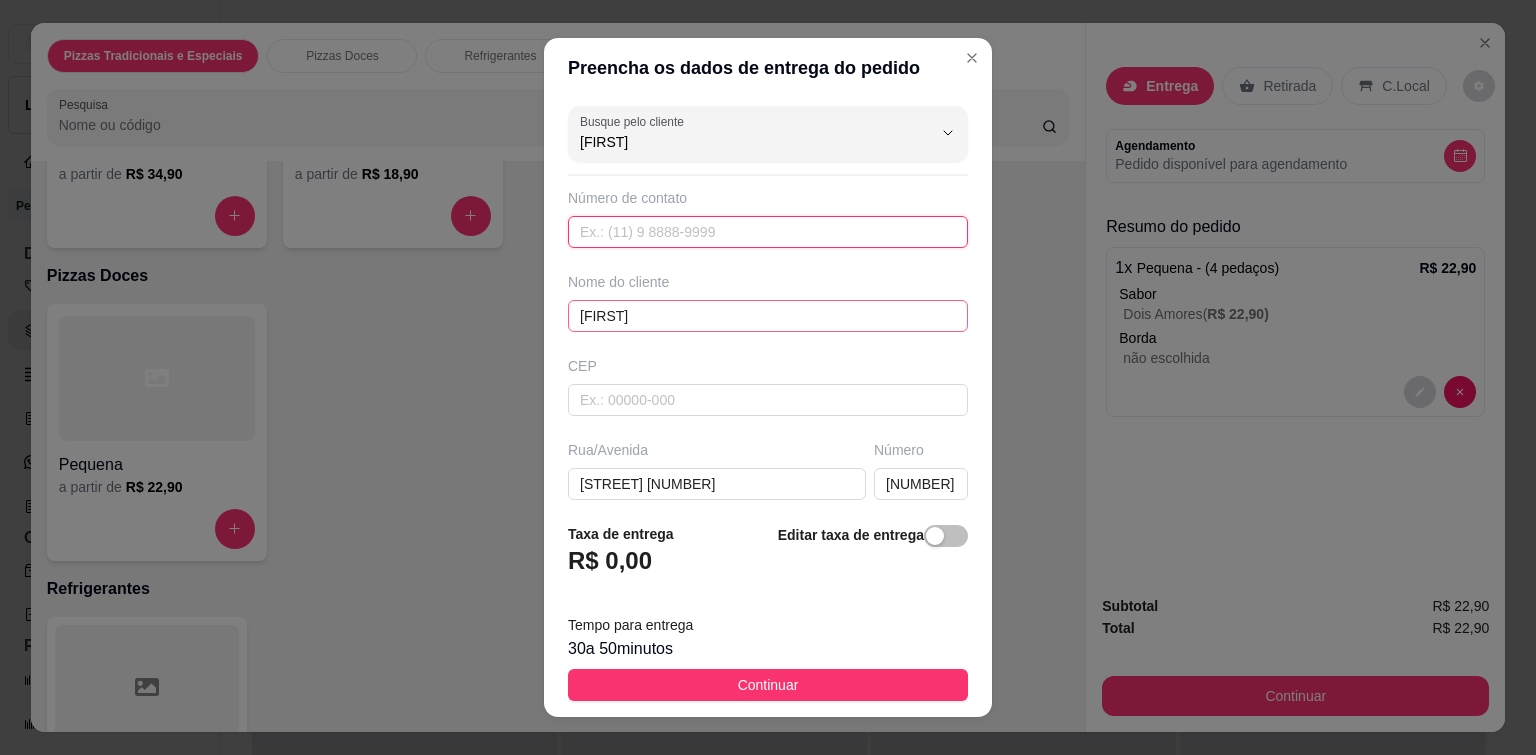 type 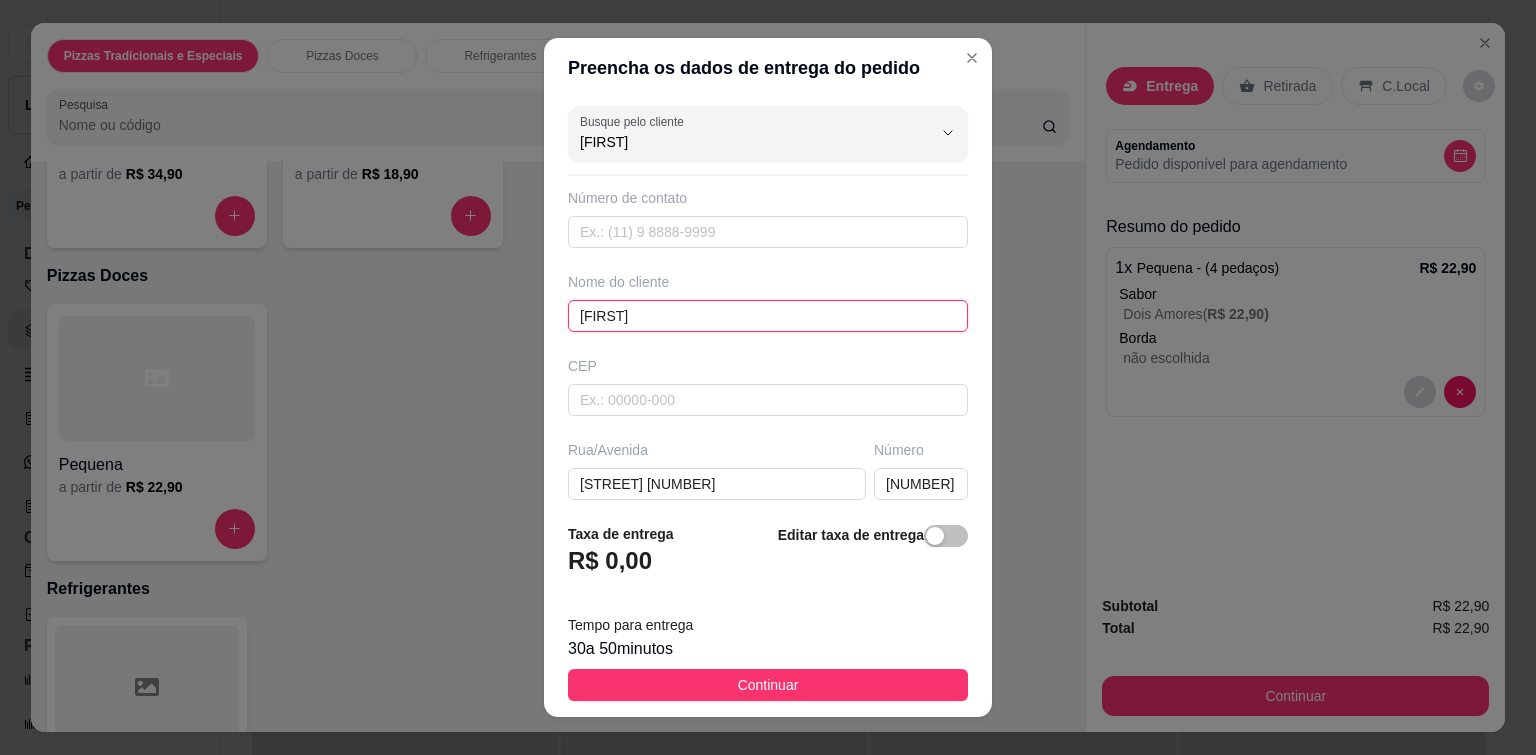 click on "Anny" at bounding box center (768, 316) 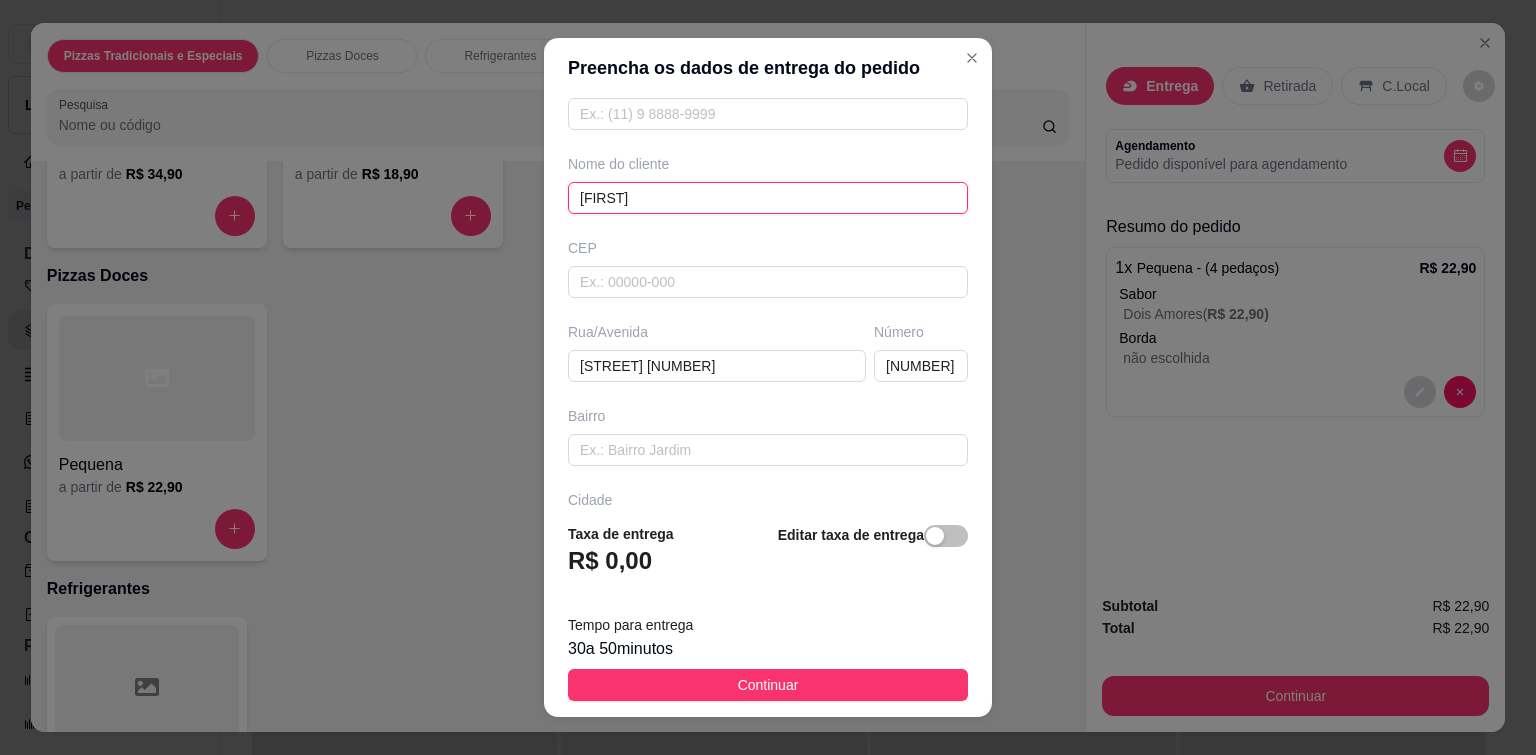 scroll, scrollTop: 261, scrollLeft: 0, axis: vertical 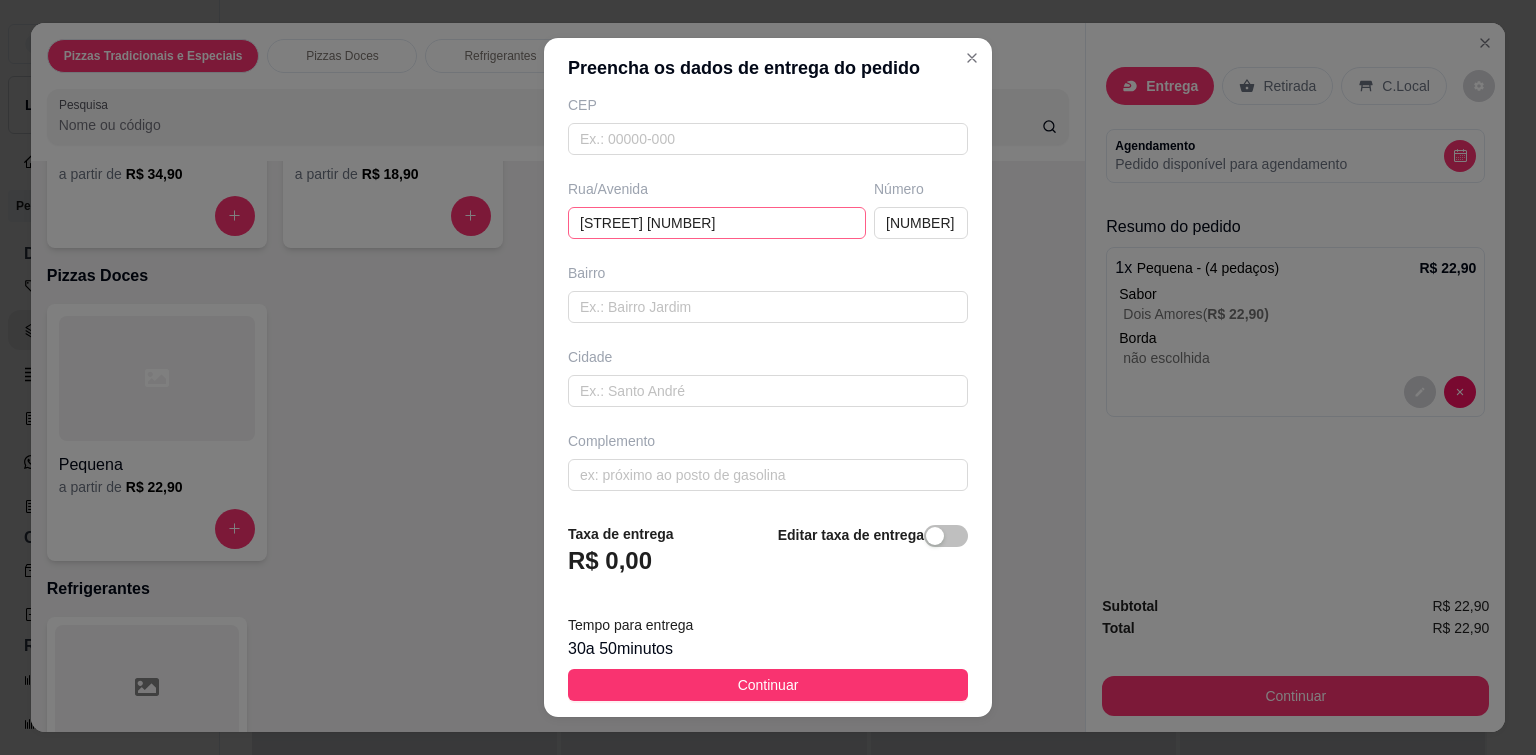 type on "Suênia" 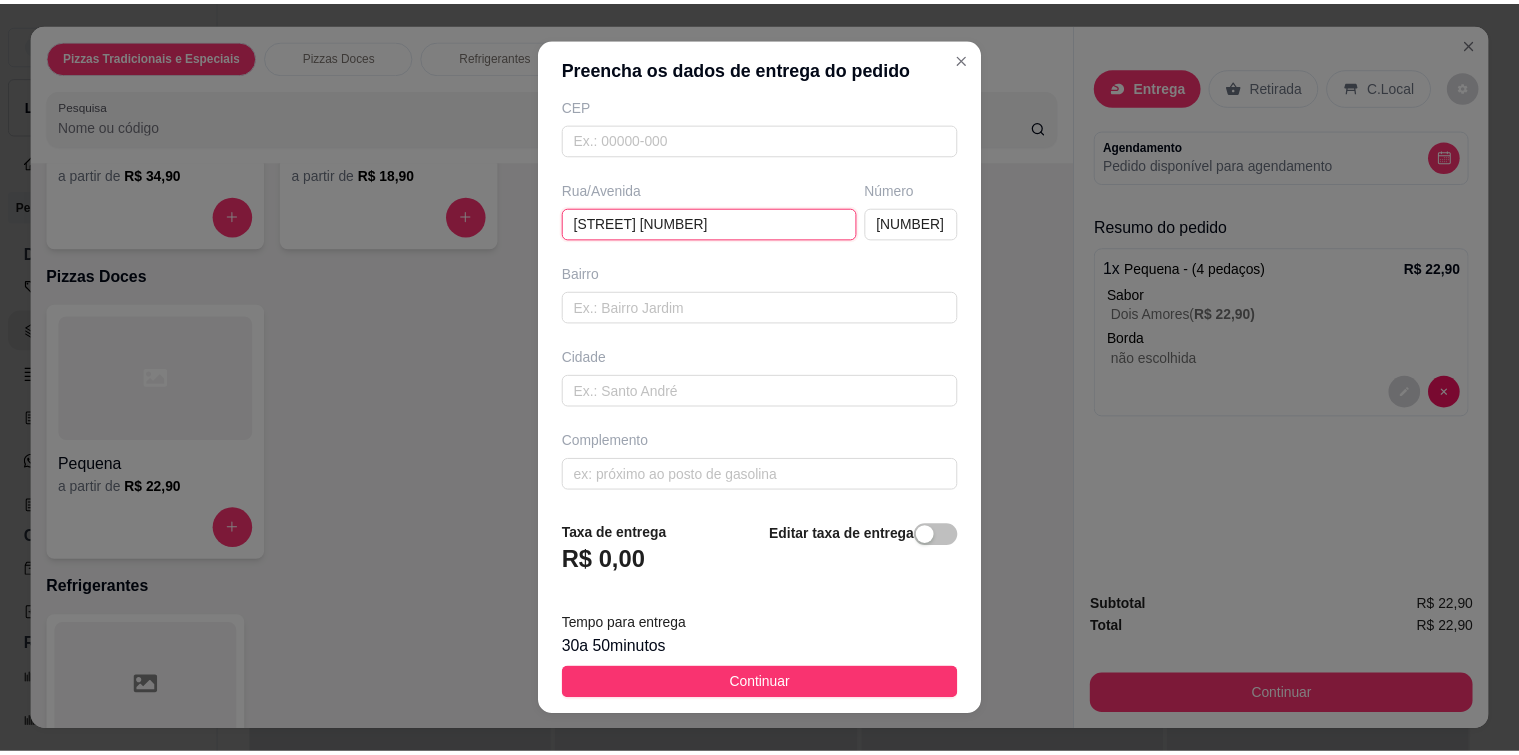 scroll, scrollTop: 0, scrollLeft: 0, axis: both 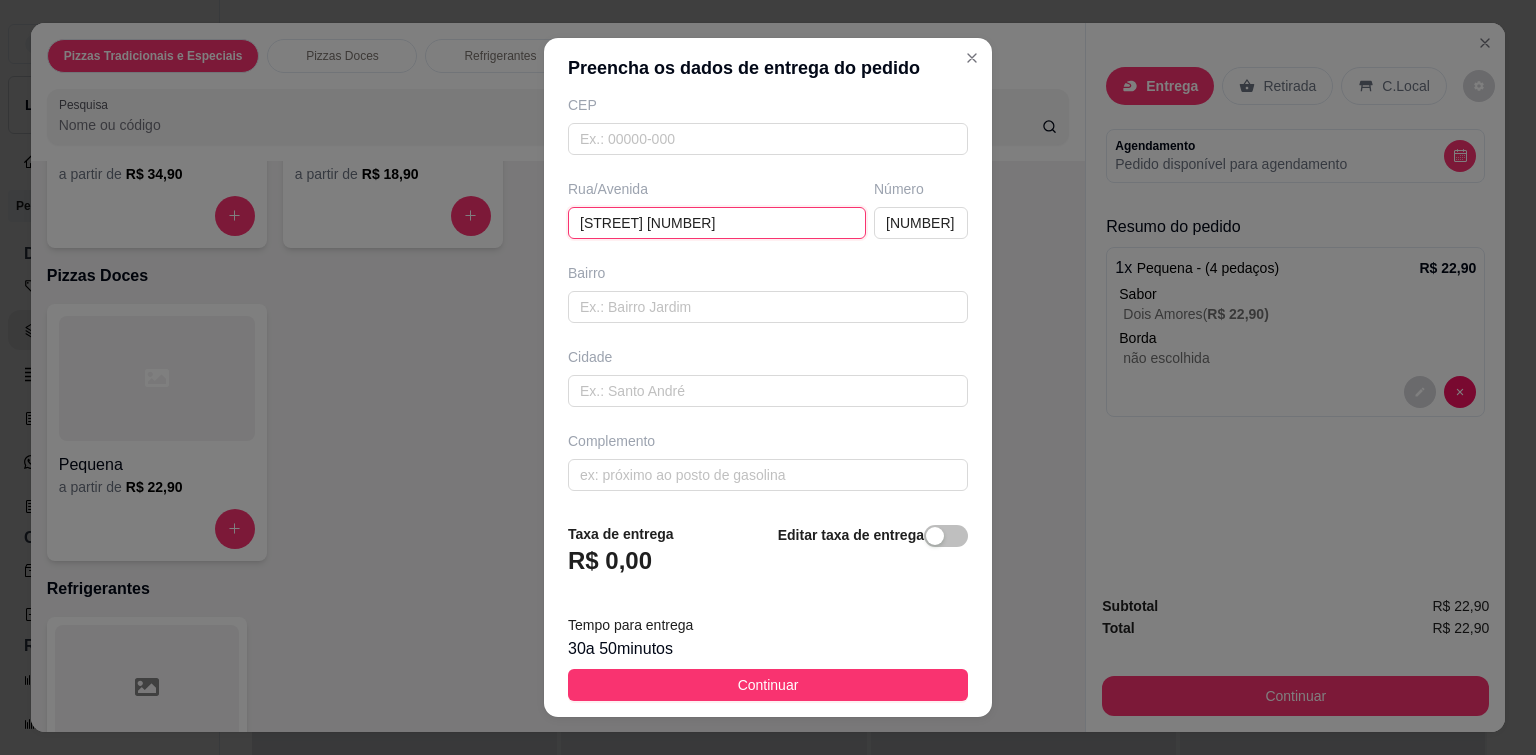 drag, startPoint x: 824, startPoint y: 219, endPoint x: 553, endPoint y: 237, distance: 271.59714 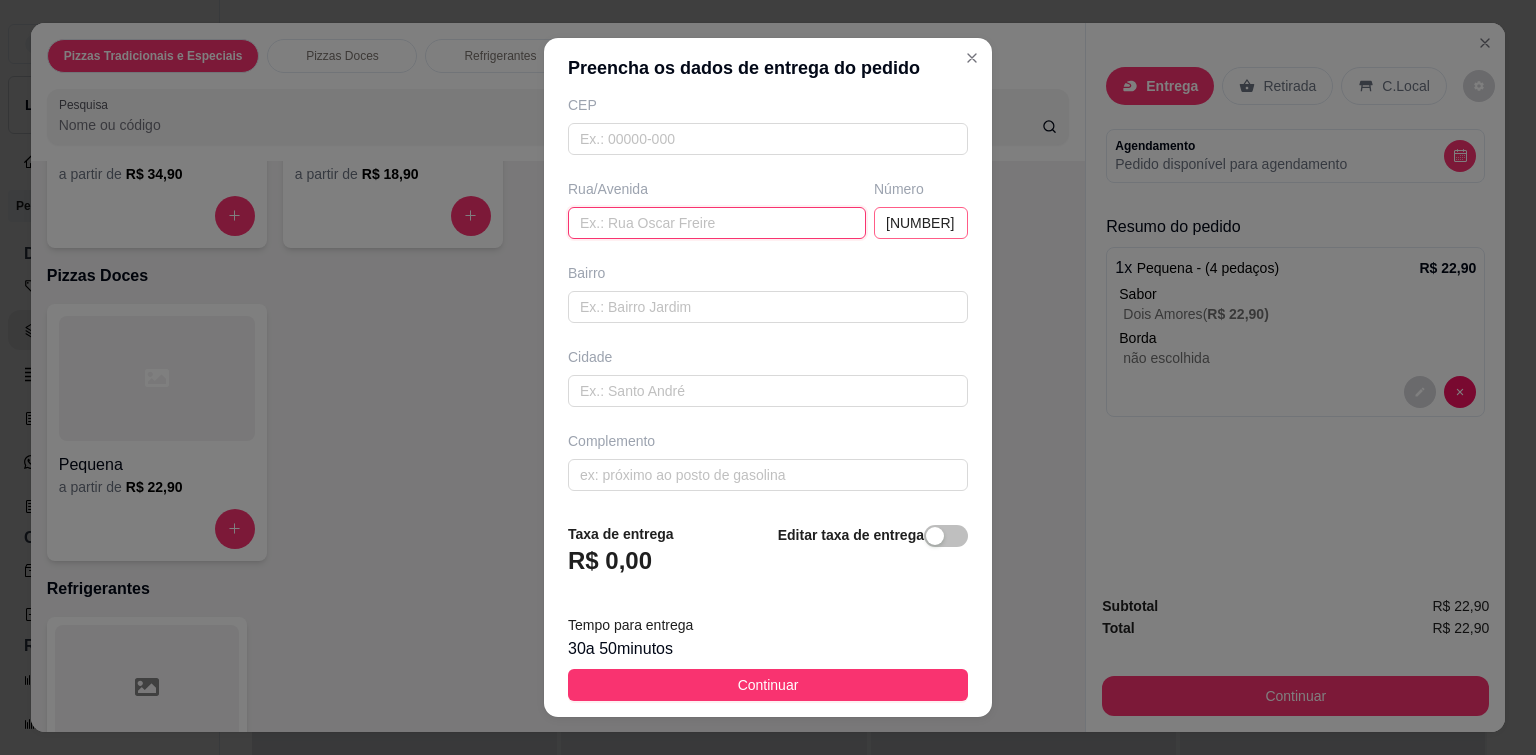 type 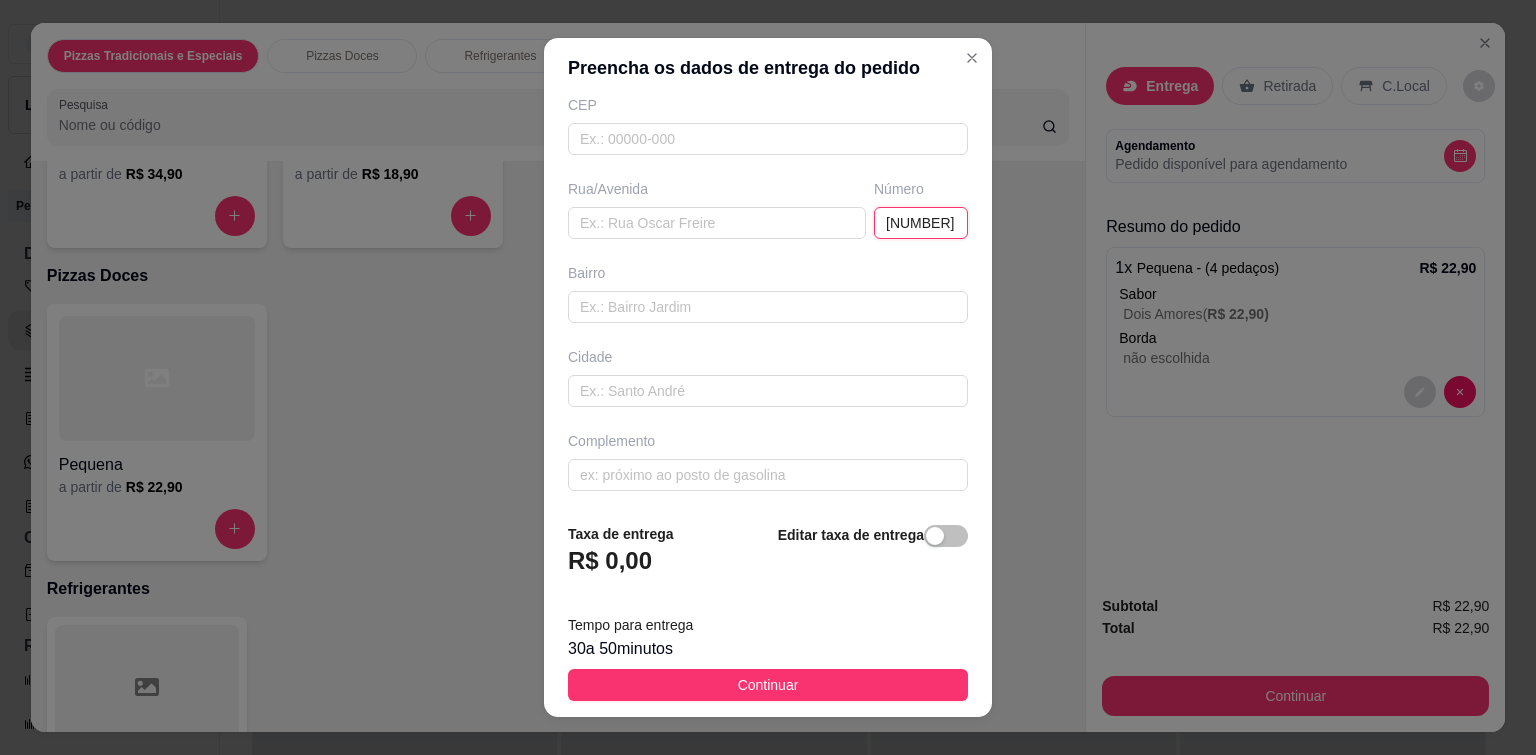 drag, startPoint x: 897, startPoint y: 222, endPoint x: 837, endPoint y: 244, distance: 63.90618 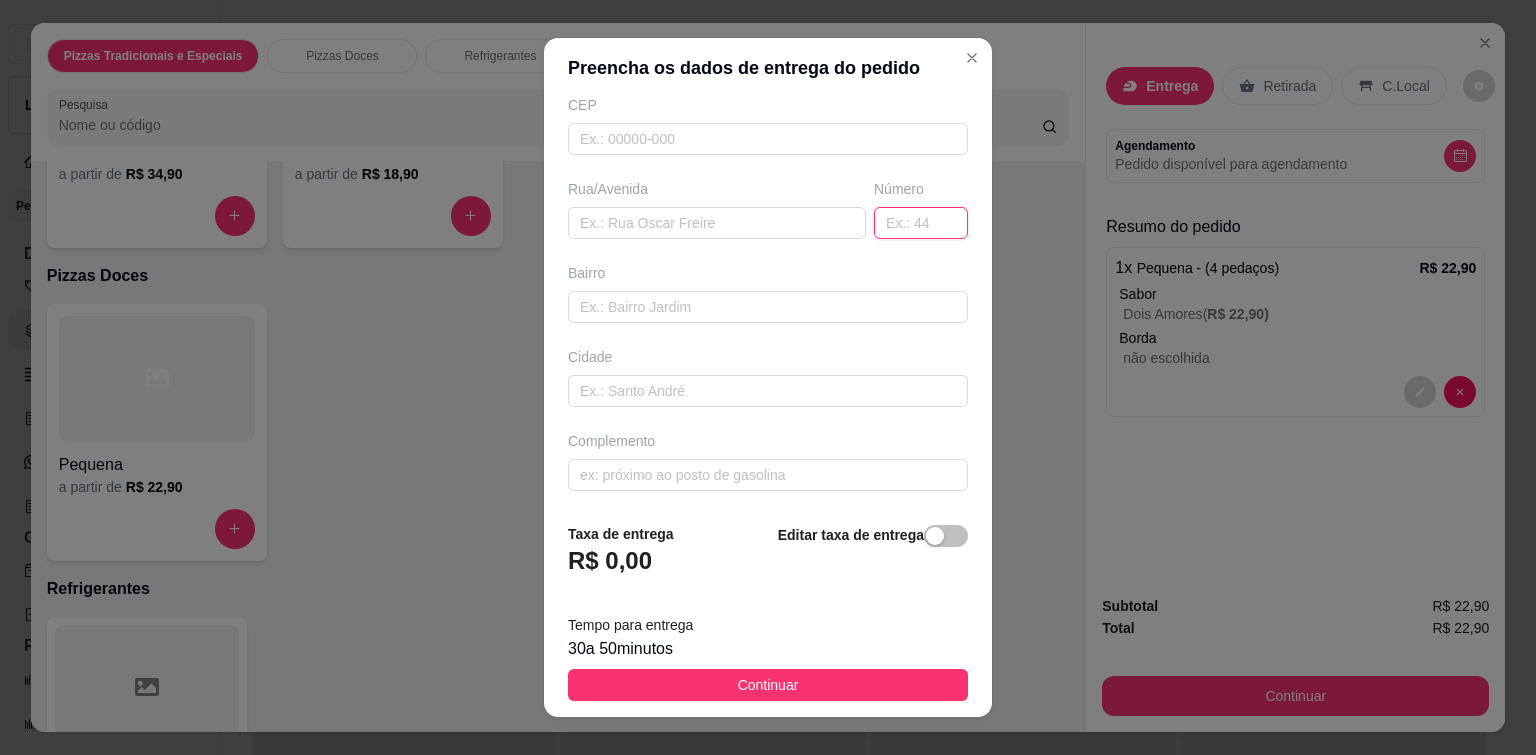 type 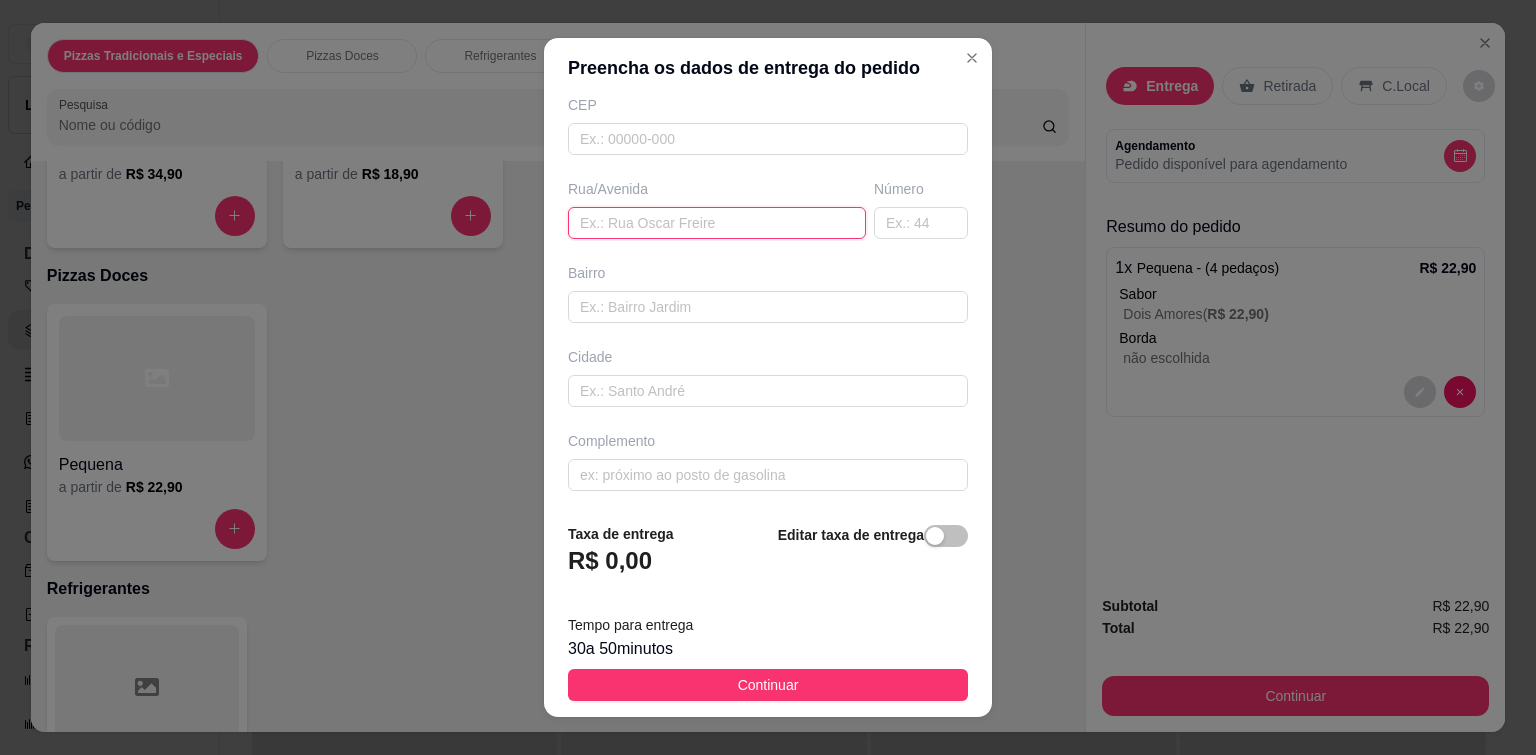 click at bounding box center (717, 223) 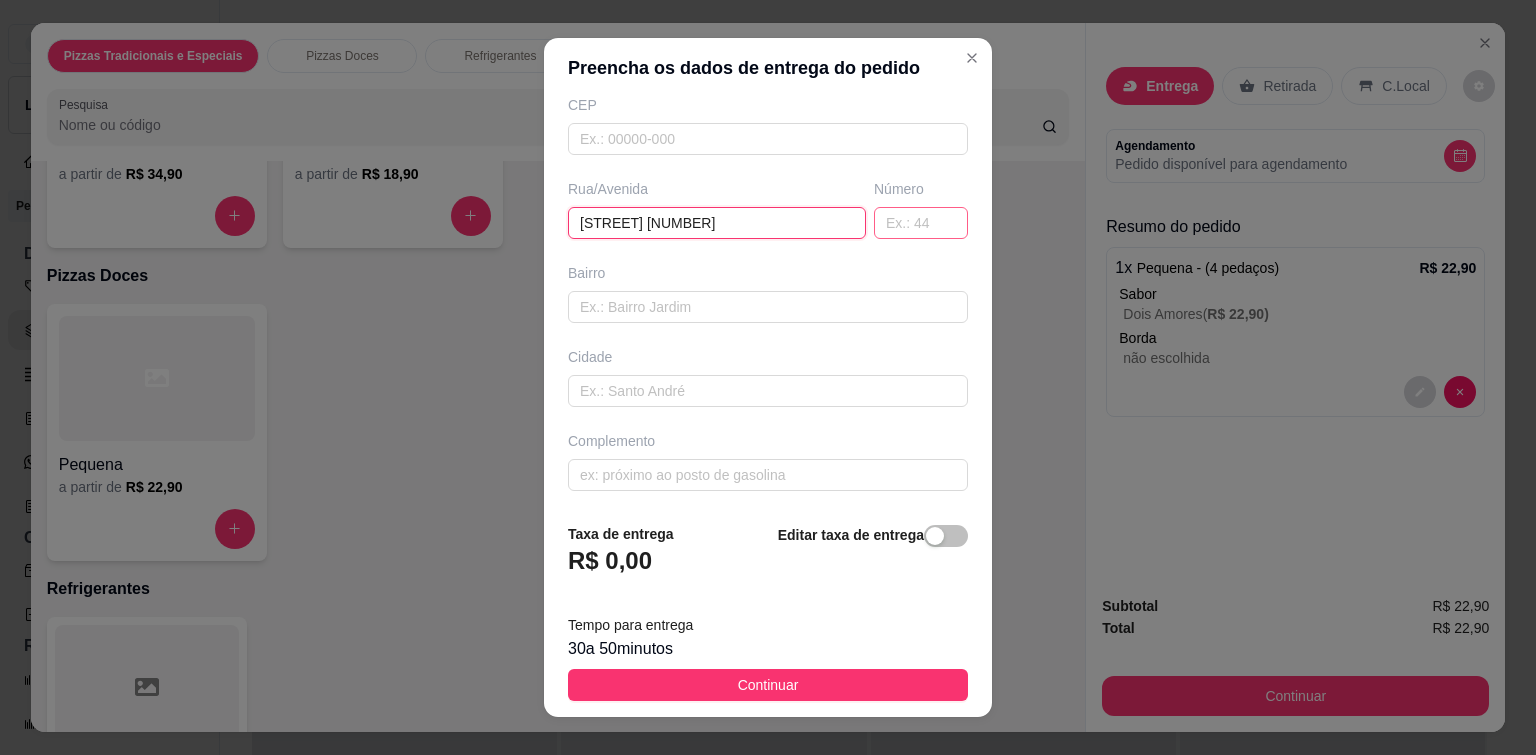 type on "Rua cordeiro de melo 137" 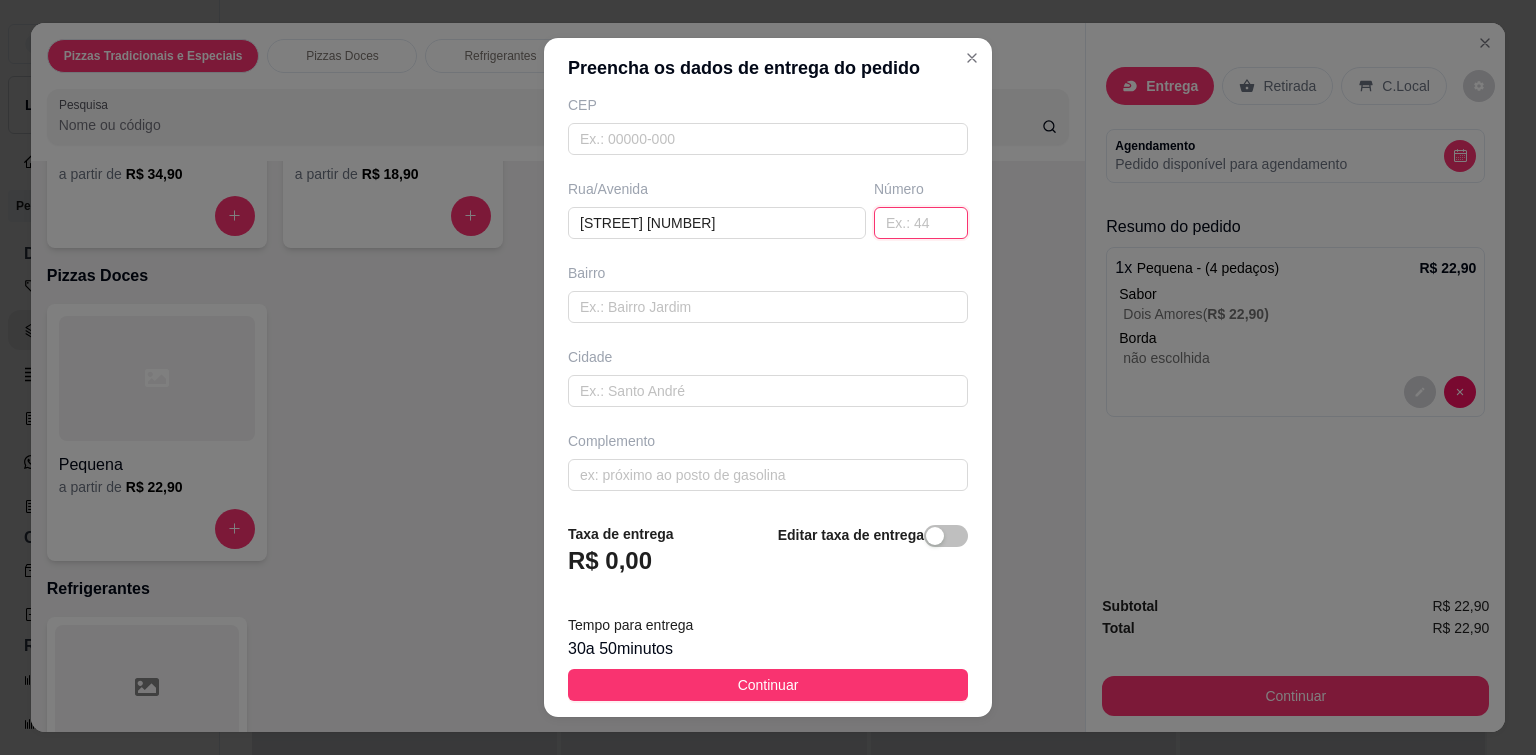 click at bounding box center [921, 223] 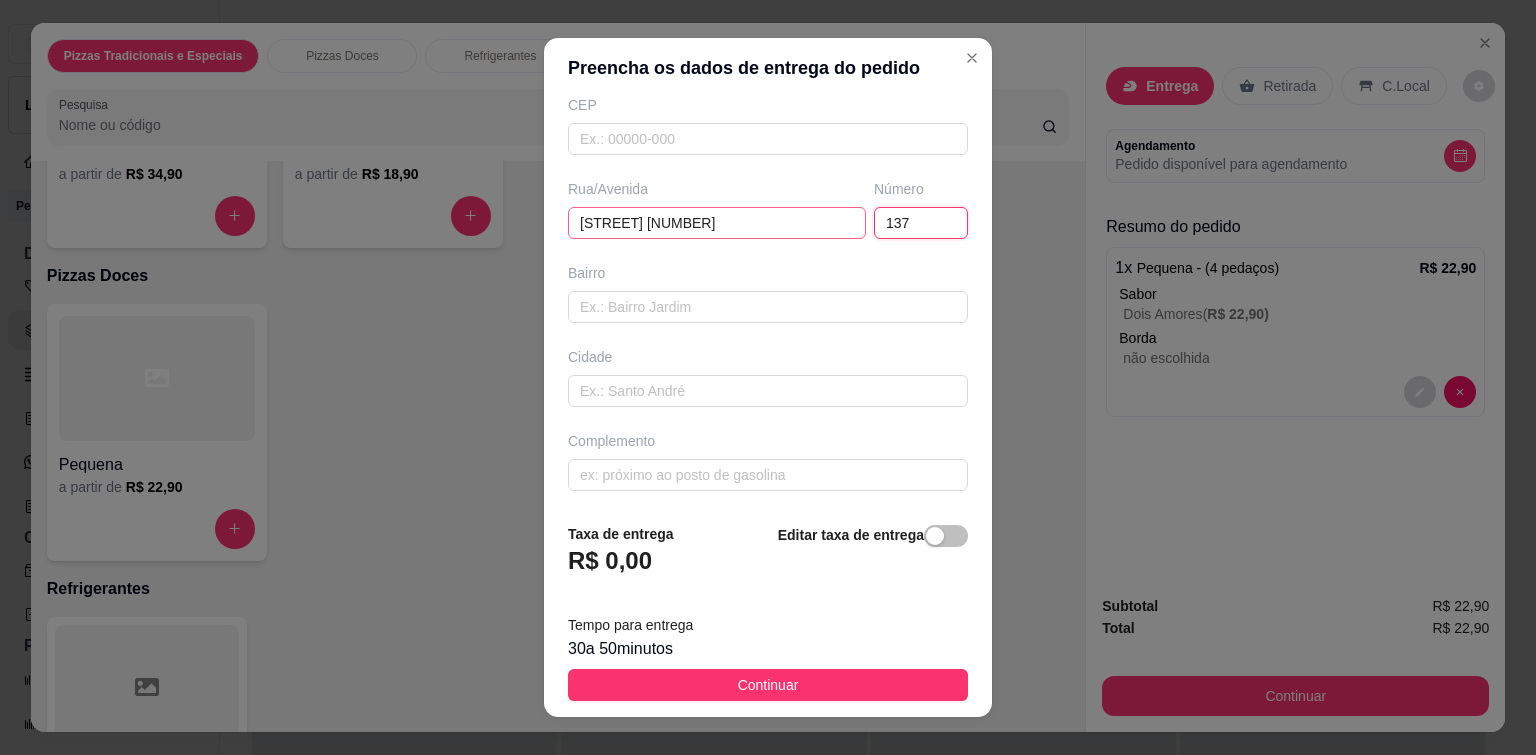 type on "137" 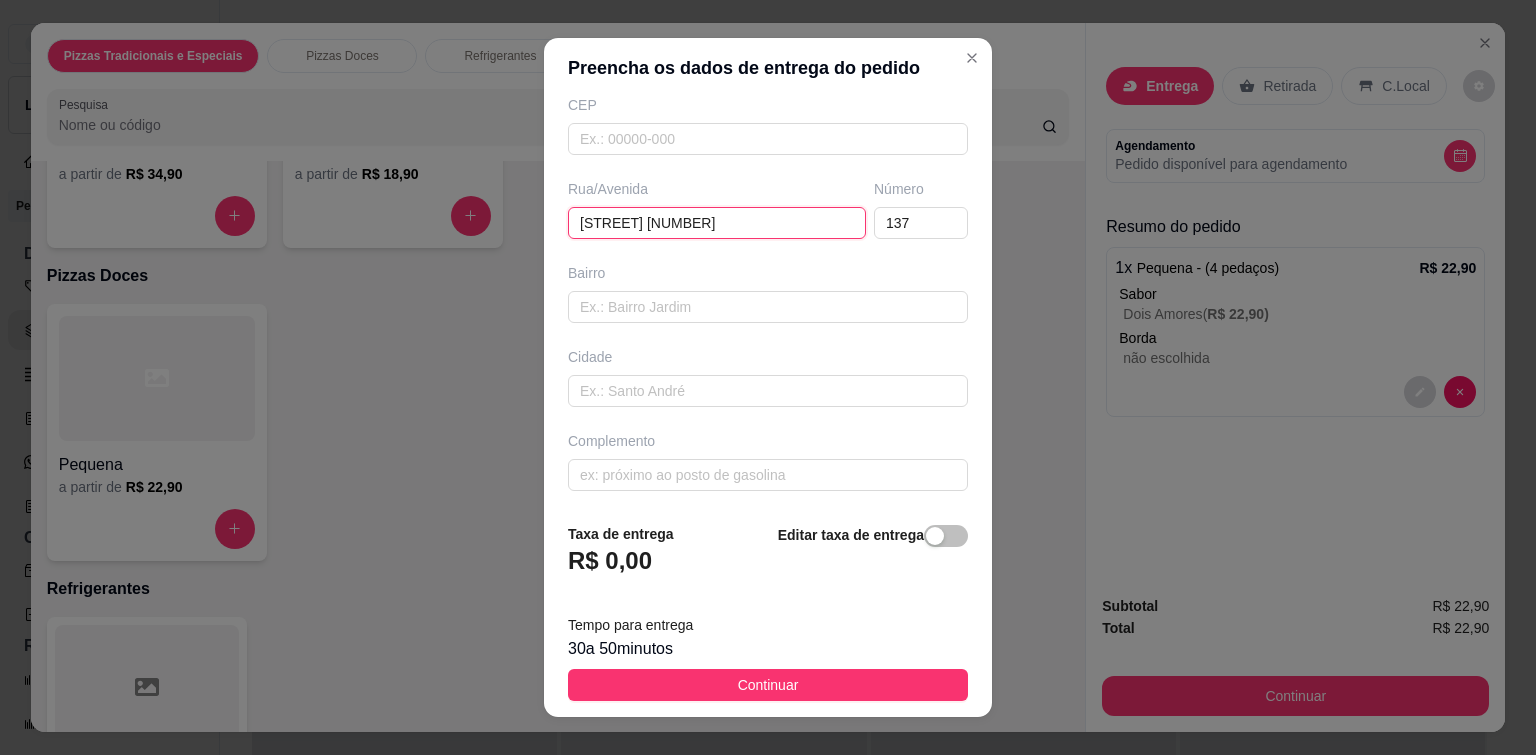 click on "Rua cordeiro de melo 137" at bounding box center [717, 223] 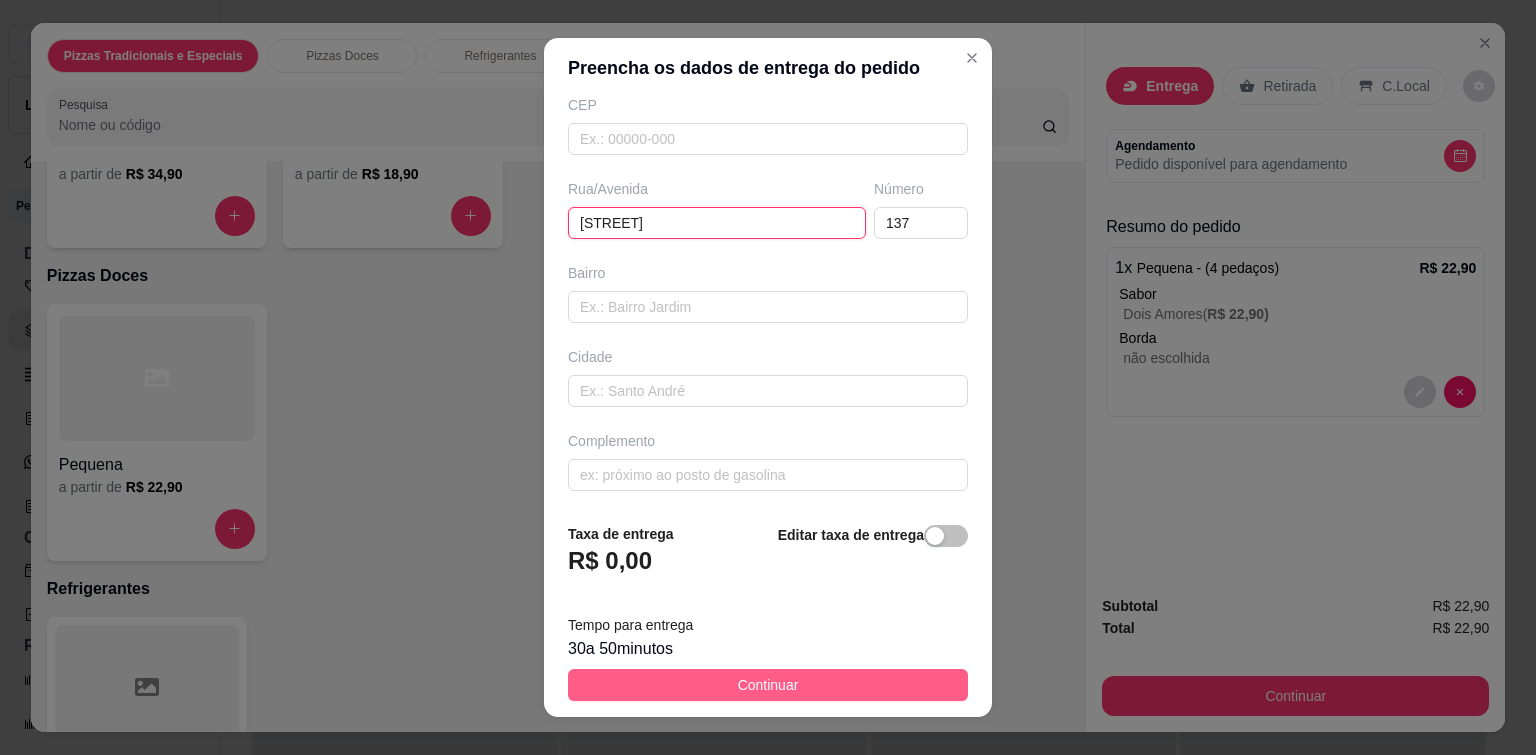 type on "Rua cordeiro de melo" 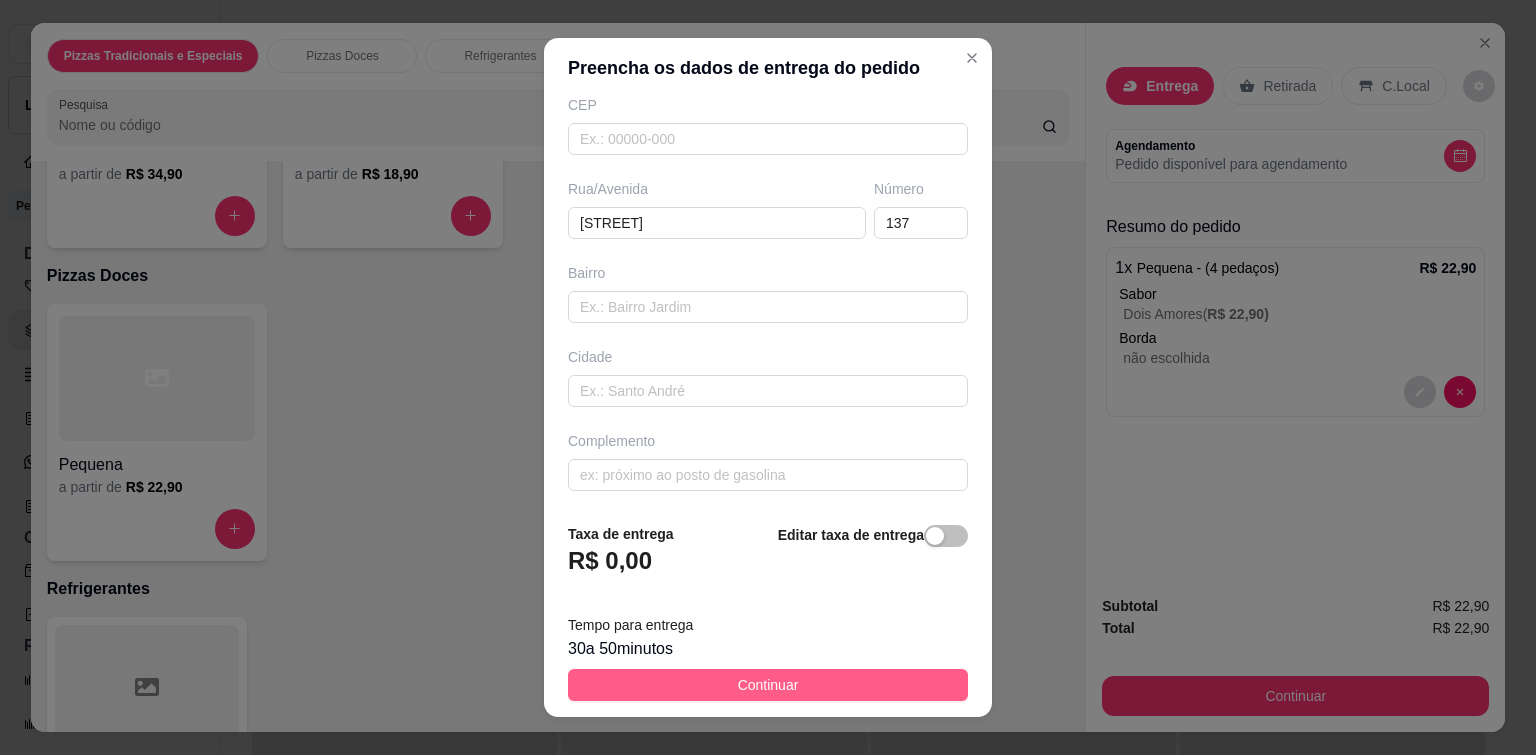 click on "Continuar" at bounding box center [768, 685] 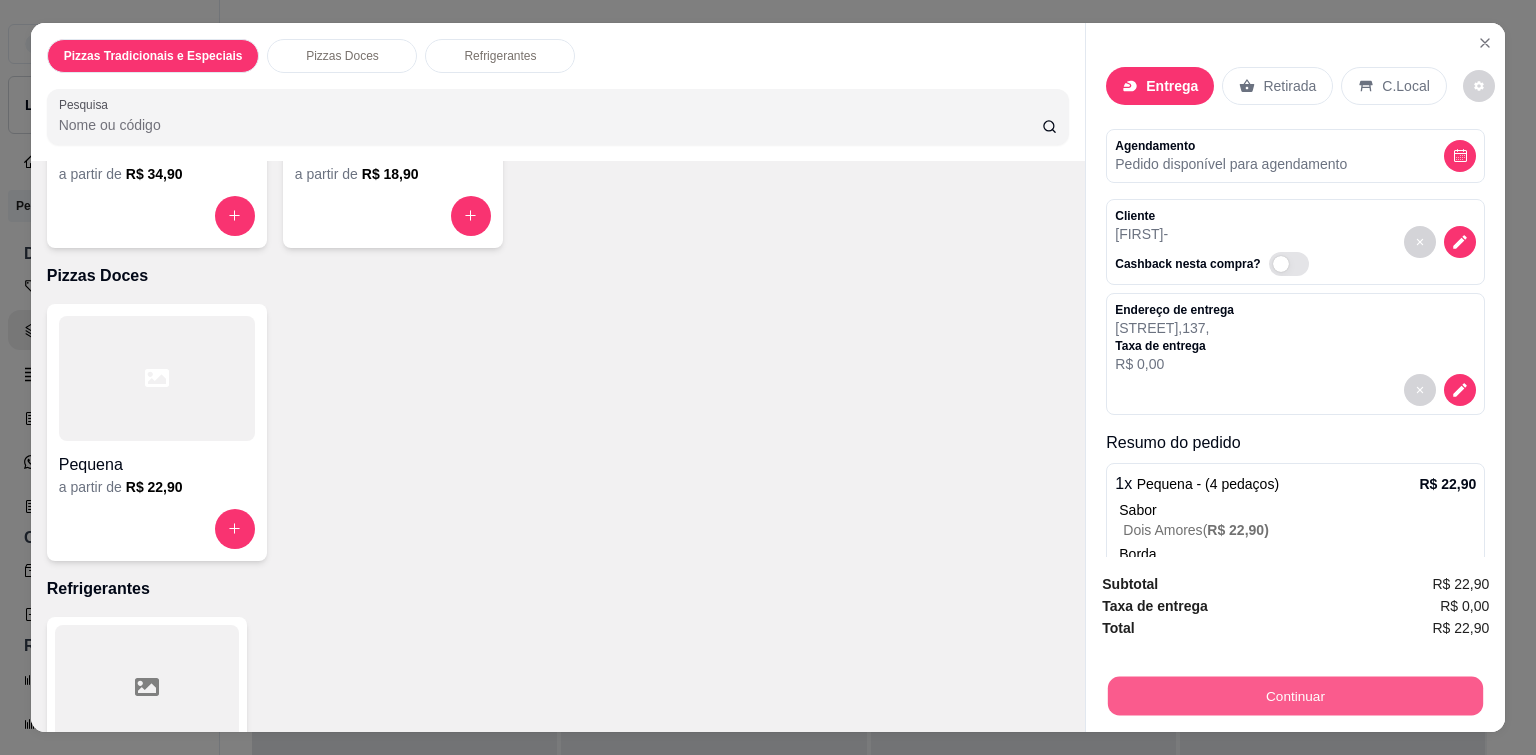 click on "Continuar" at bounding box center [1295, 696] 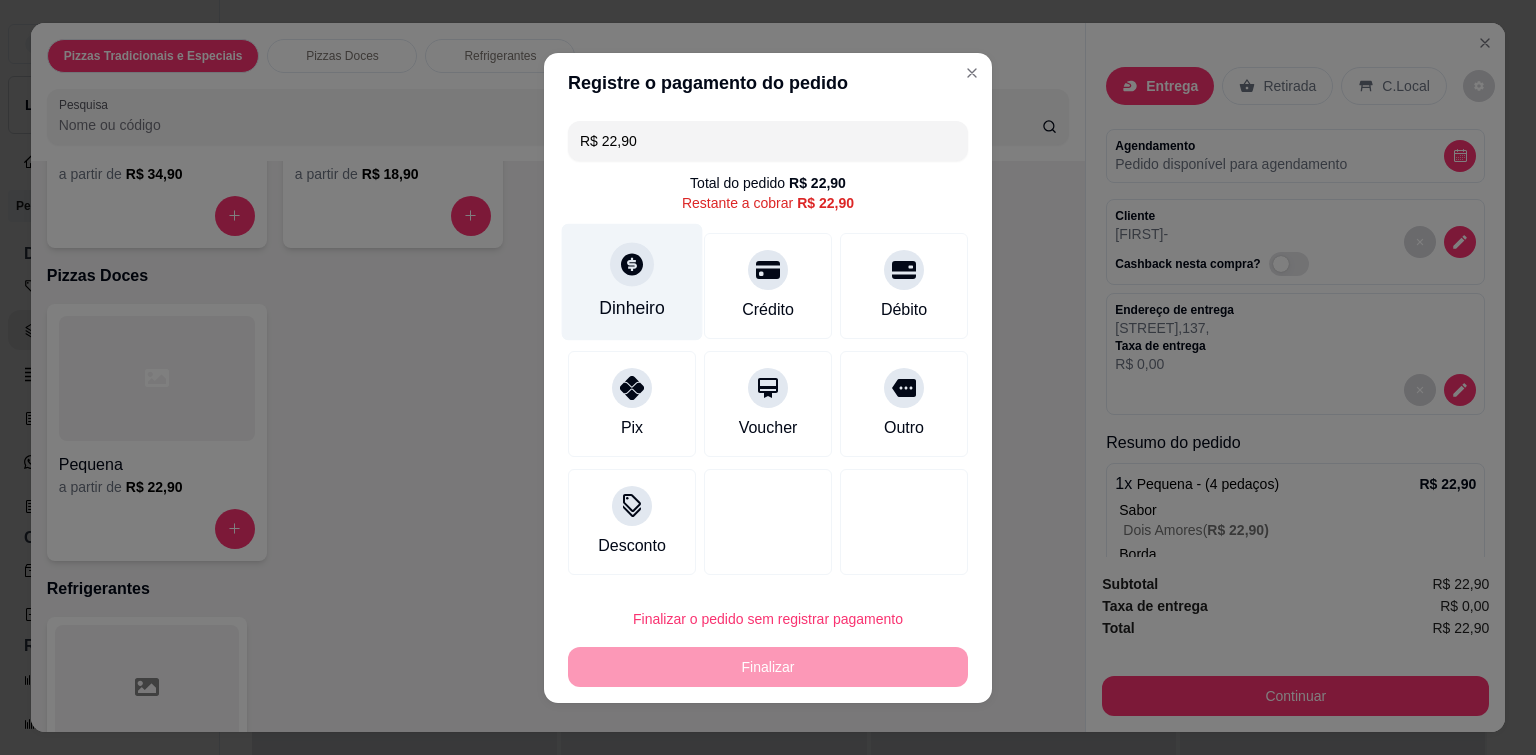 click on "Dinheiro" at bounding box center [632, 281] 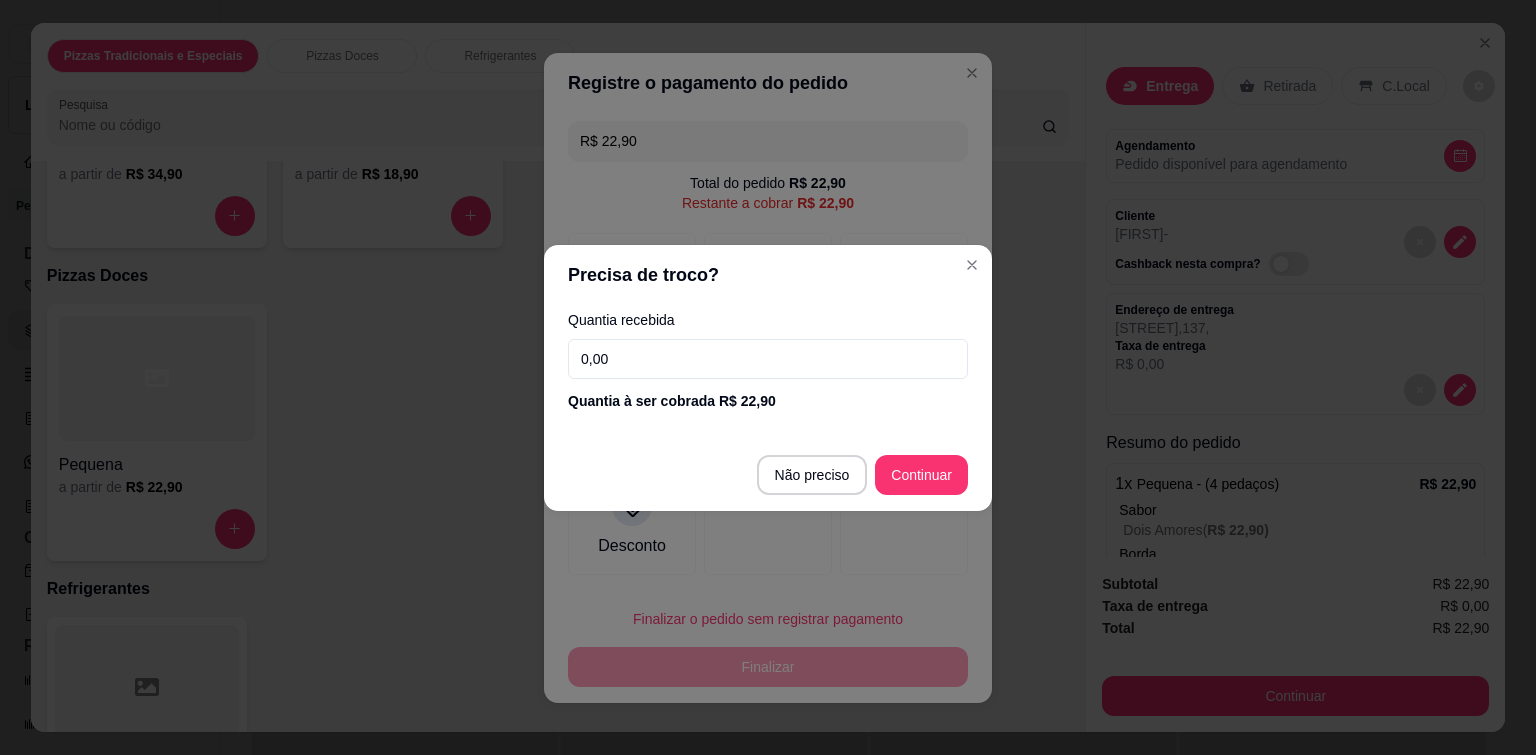 click on "0,00" at bounding box center (768, 359) 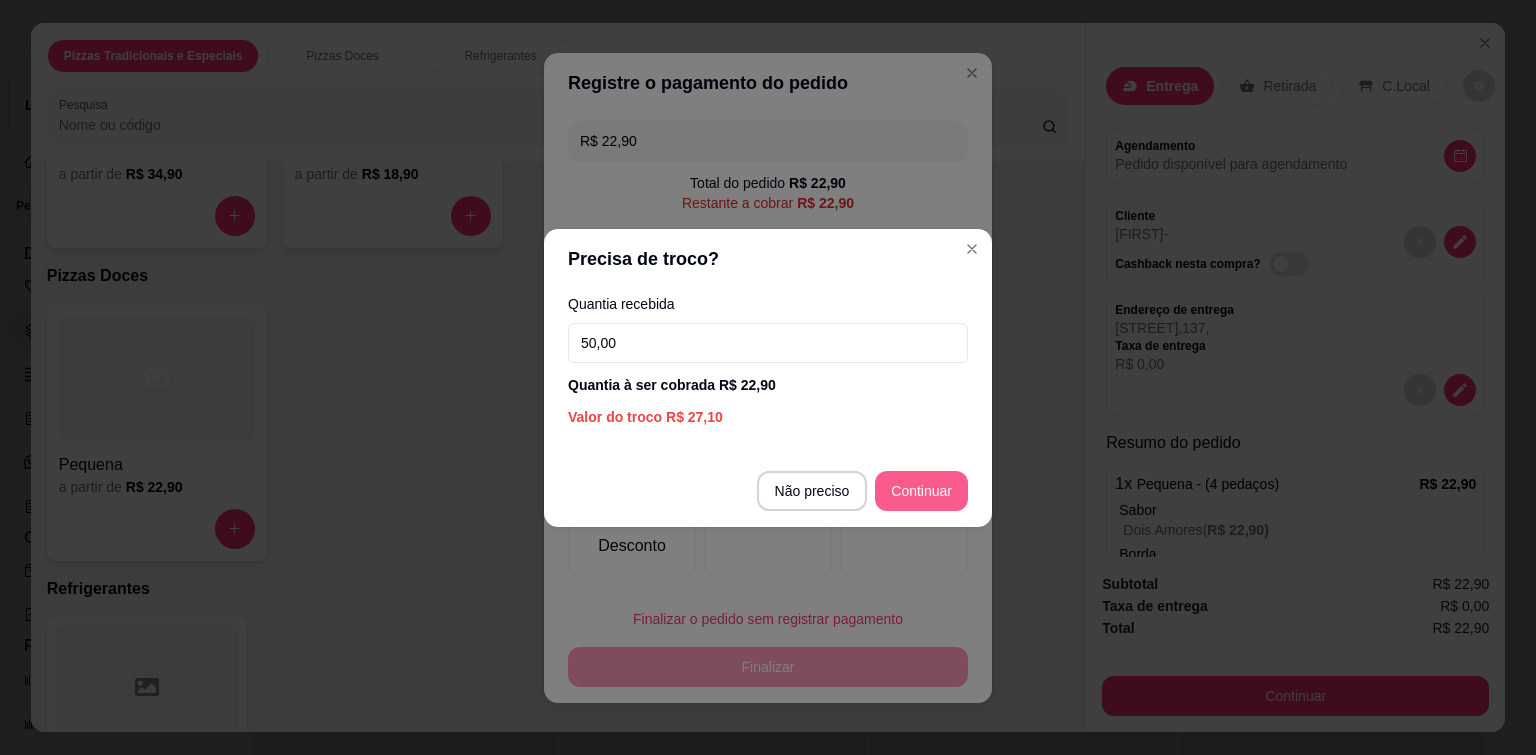 type on "50,00" 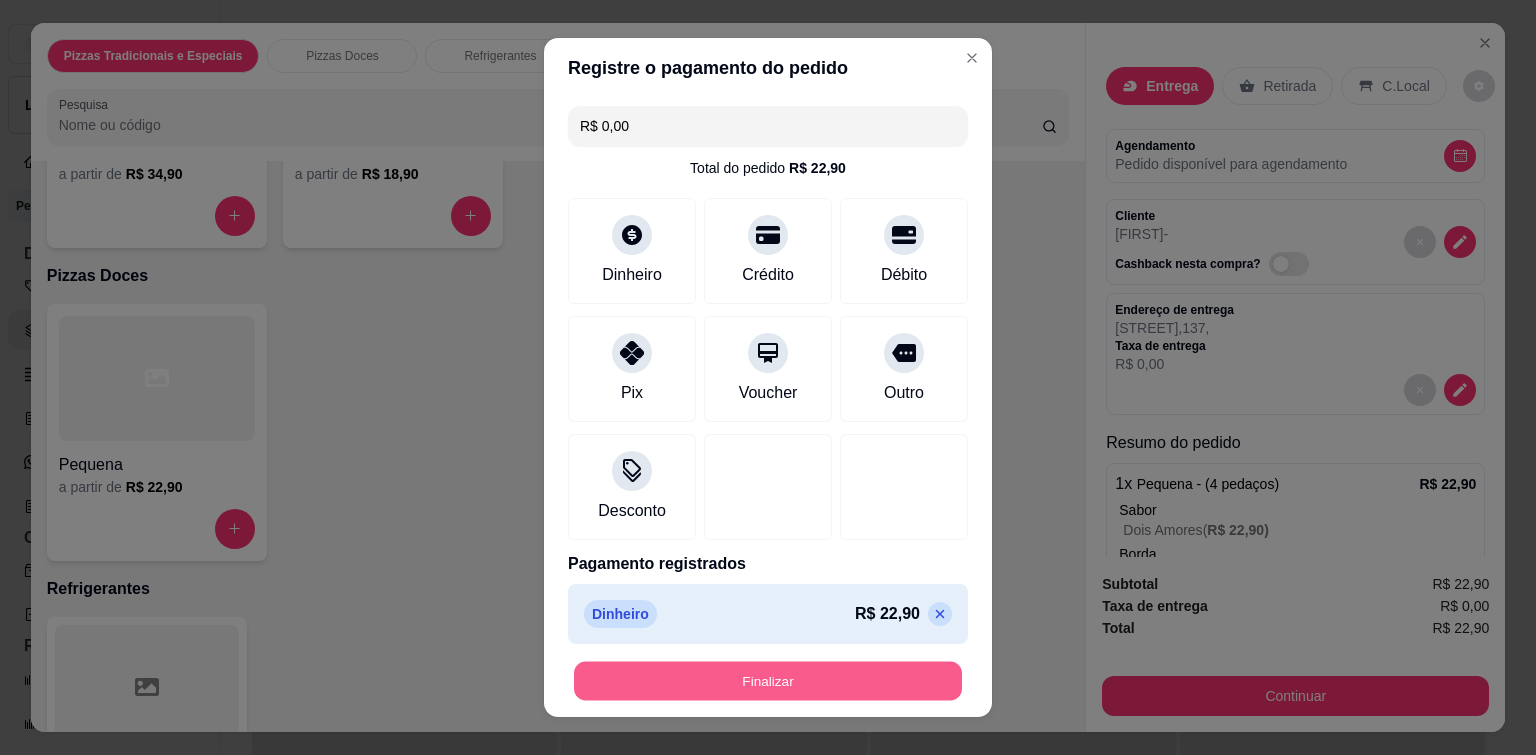 click on "Finalizar" at bounding box center (768, 681) 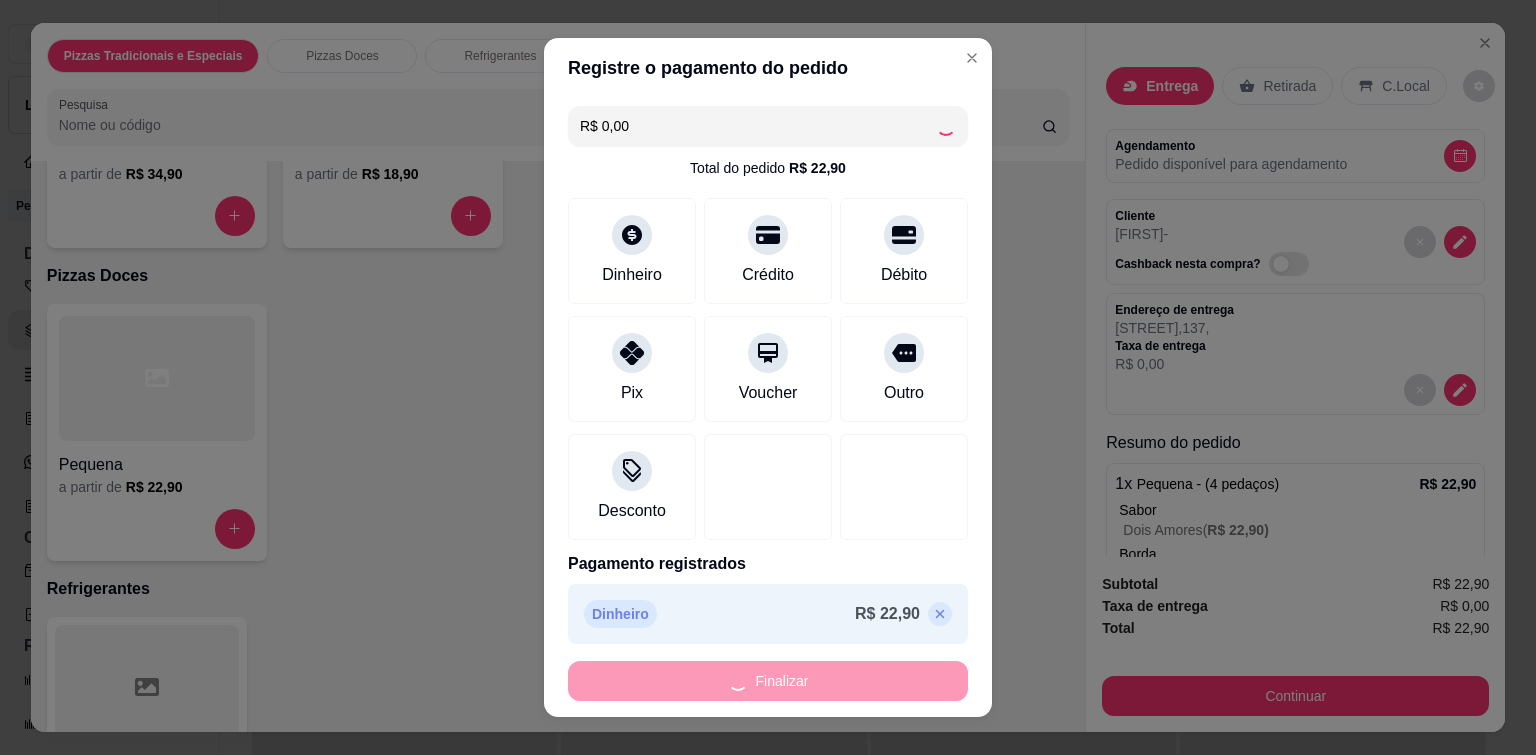 type on "-R$ 22,90" 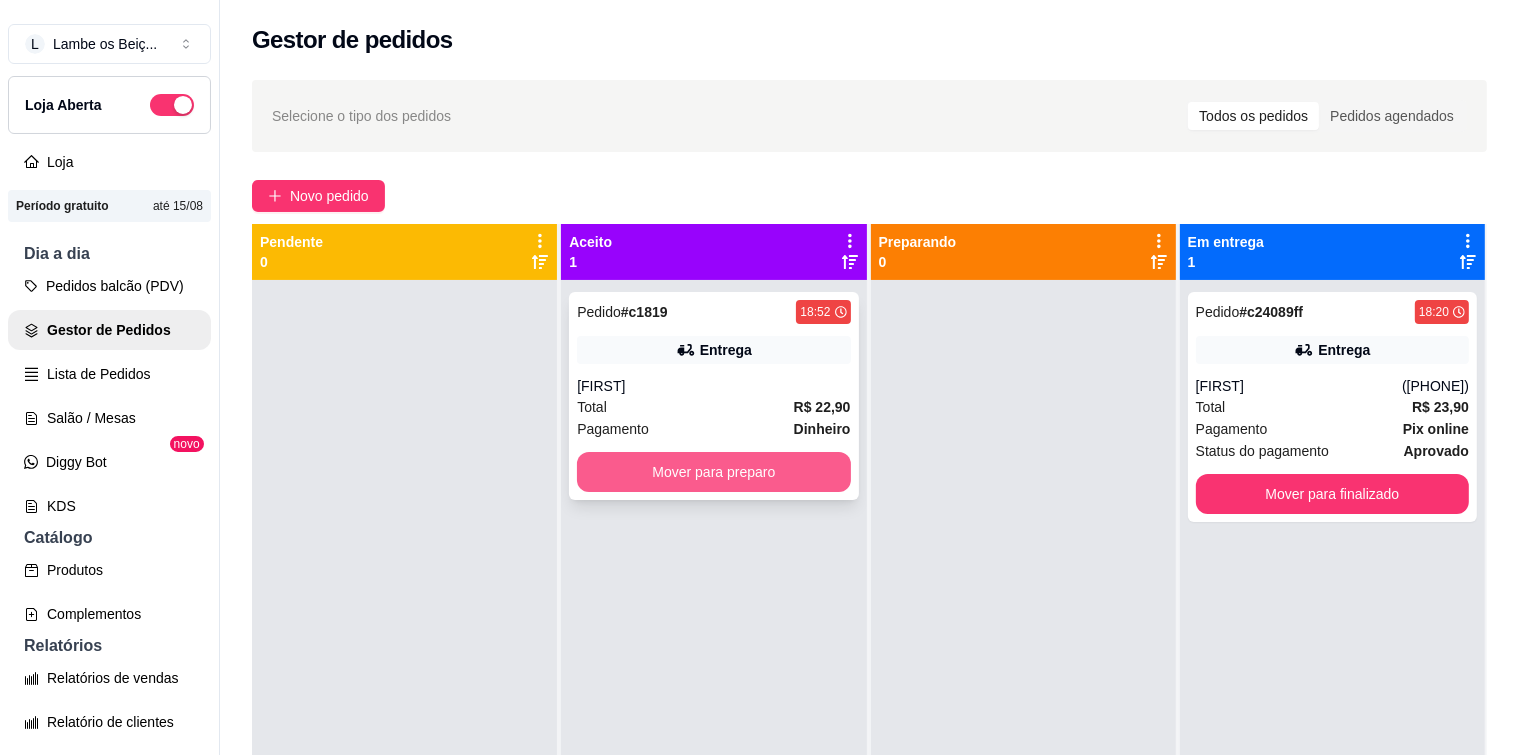 click on "Mover para preparo" at bounding box center [713, 472] 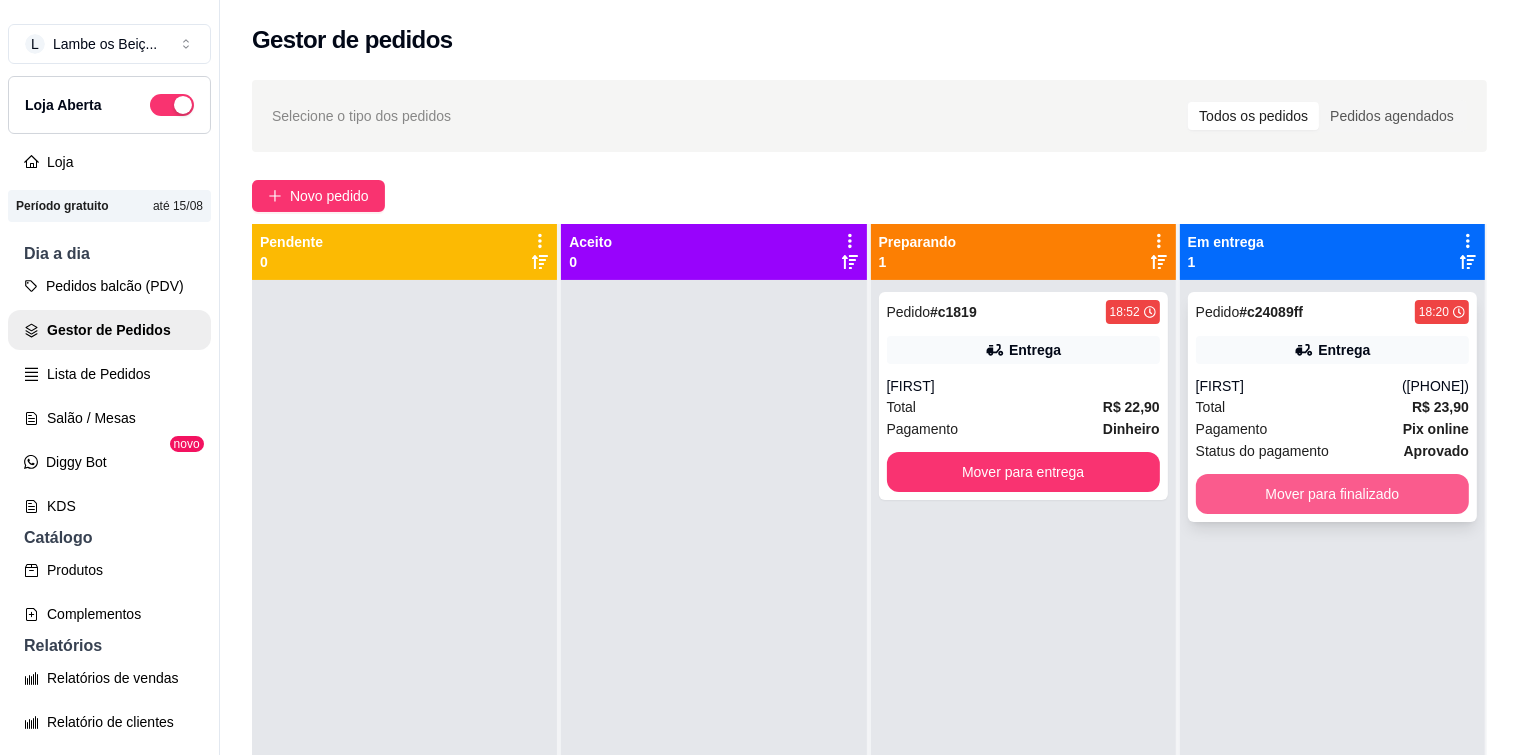 click on "Mover para finalizado" at bounding box center (1332, 494) 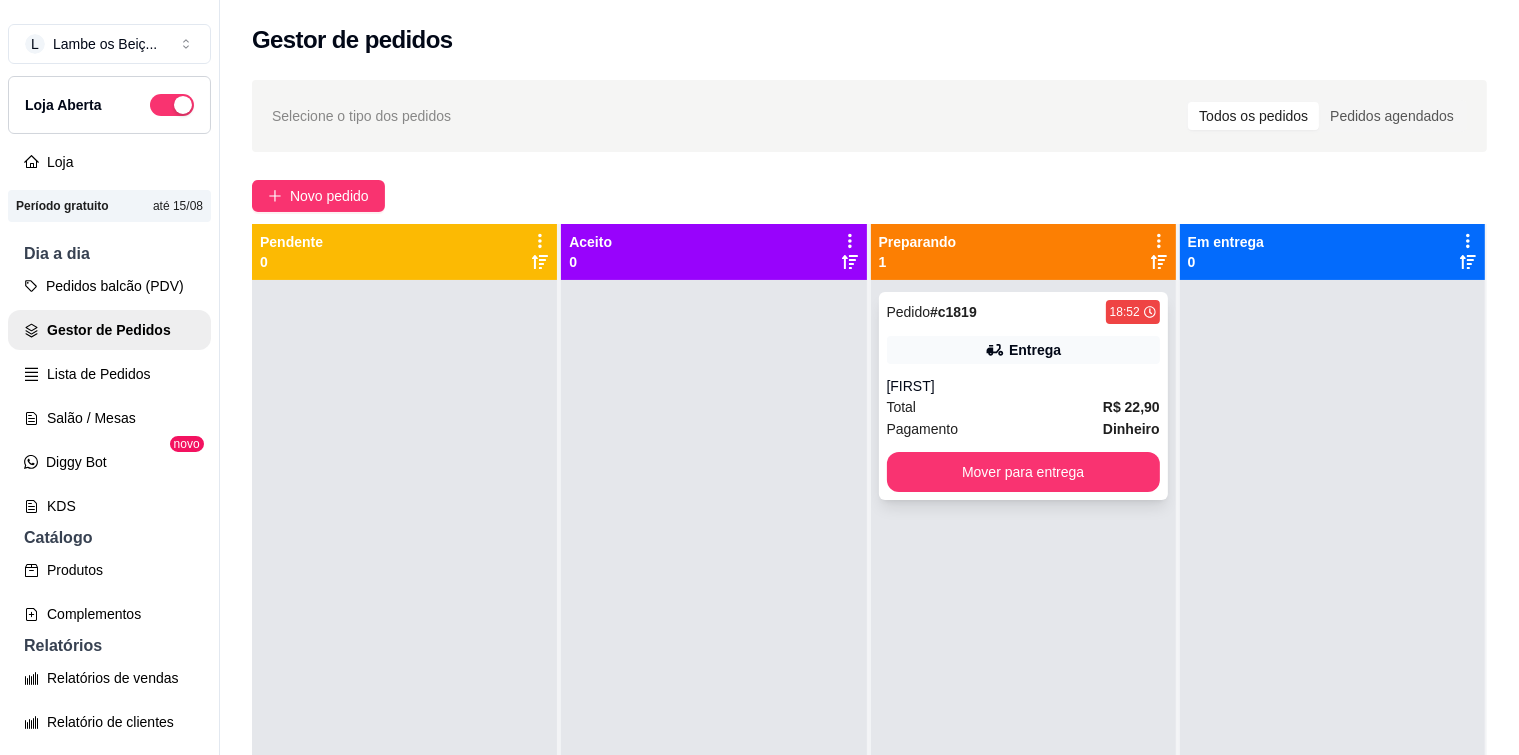click on "Entrega" at bounding box center (1023, 350) 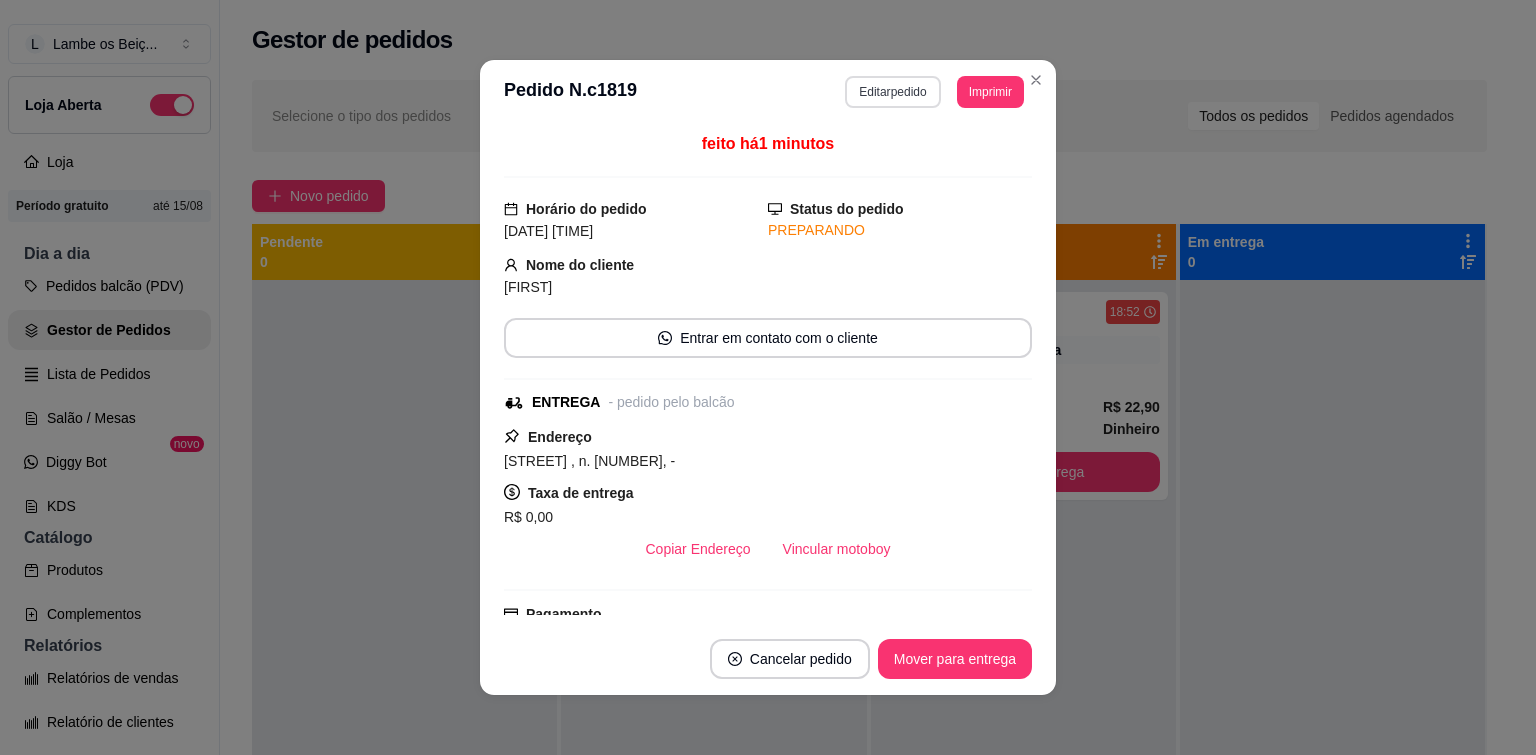 click on "Editar  pedido" at bounding box center [892, 92] 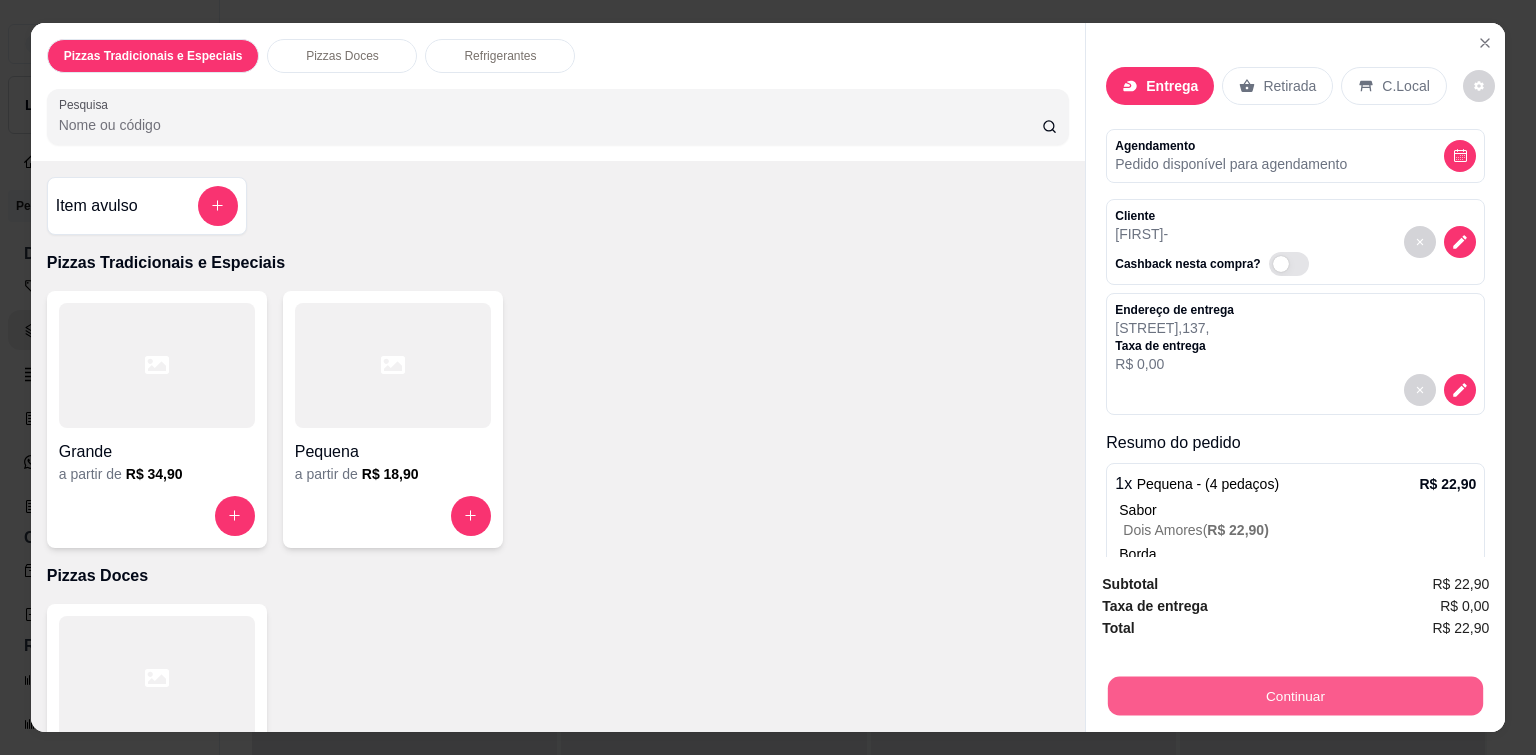 click on "Continuar" at bounding box center (1295, 696) 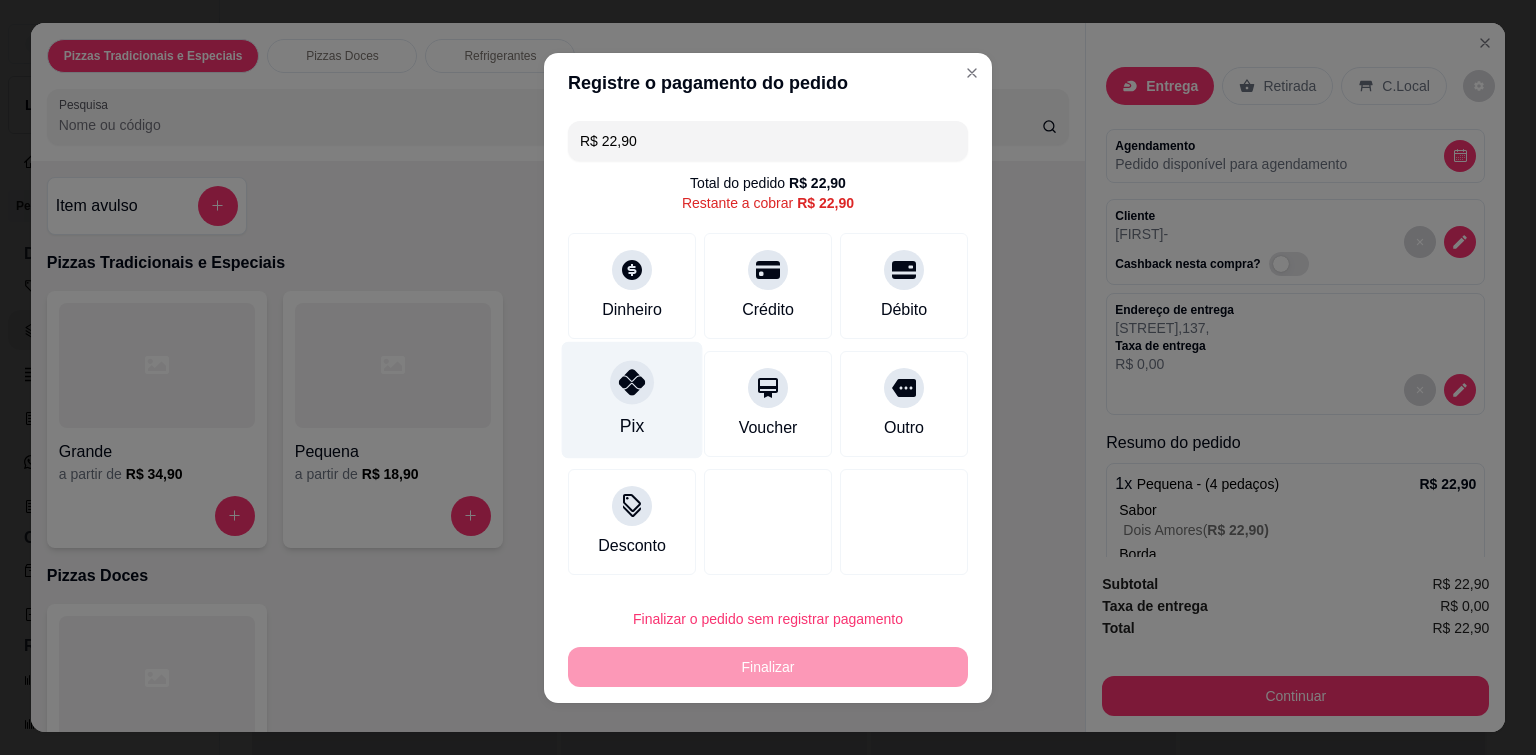 click at bounding box center [632, 382] 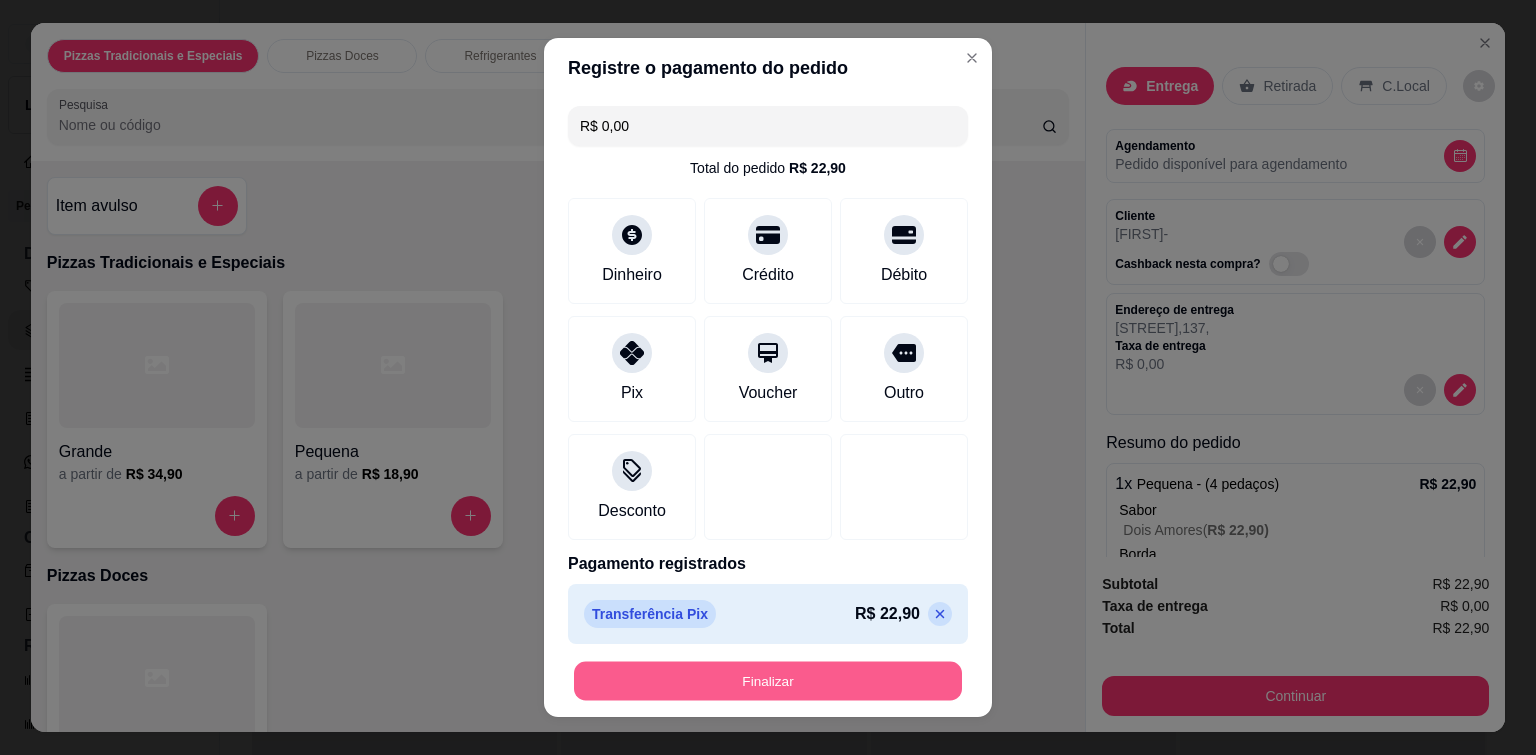 click on "Finalizar" at bounding box center [768, 681] 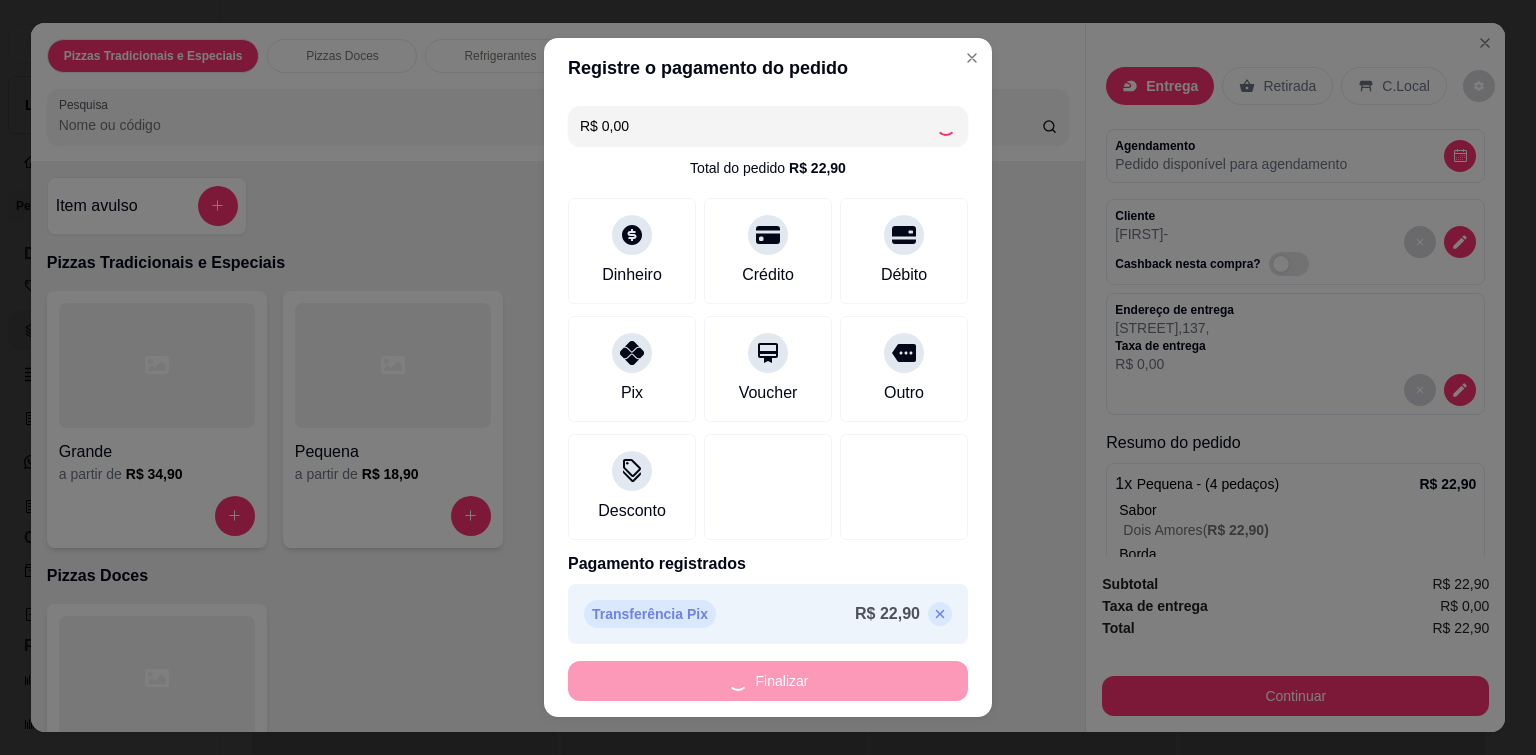 type on "-R$ 22,90" 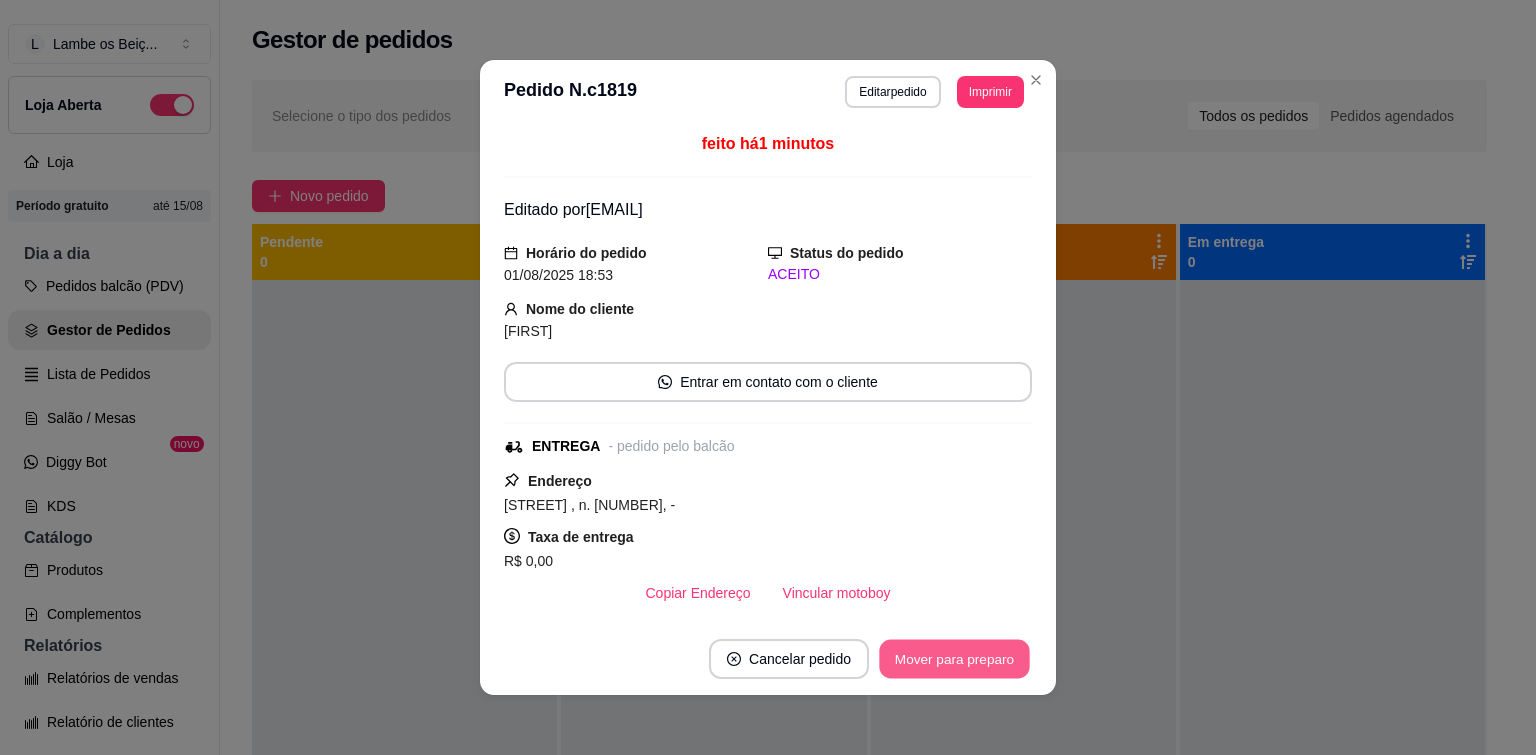 click on "Mover para preparo" at bounding box center [954, 659] 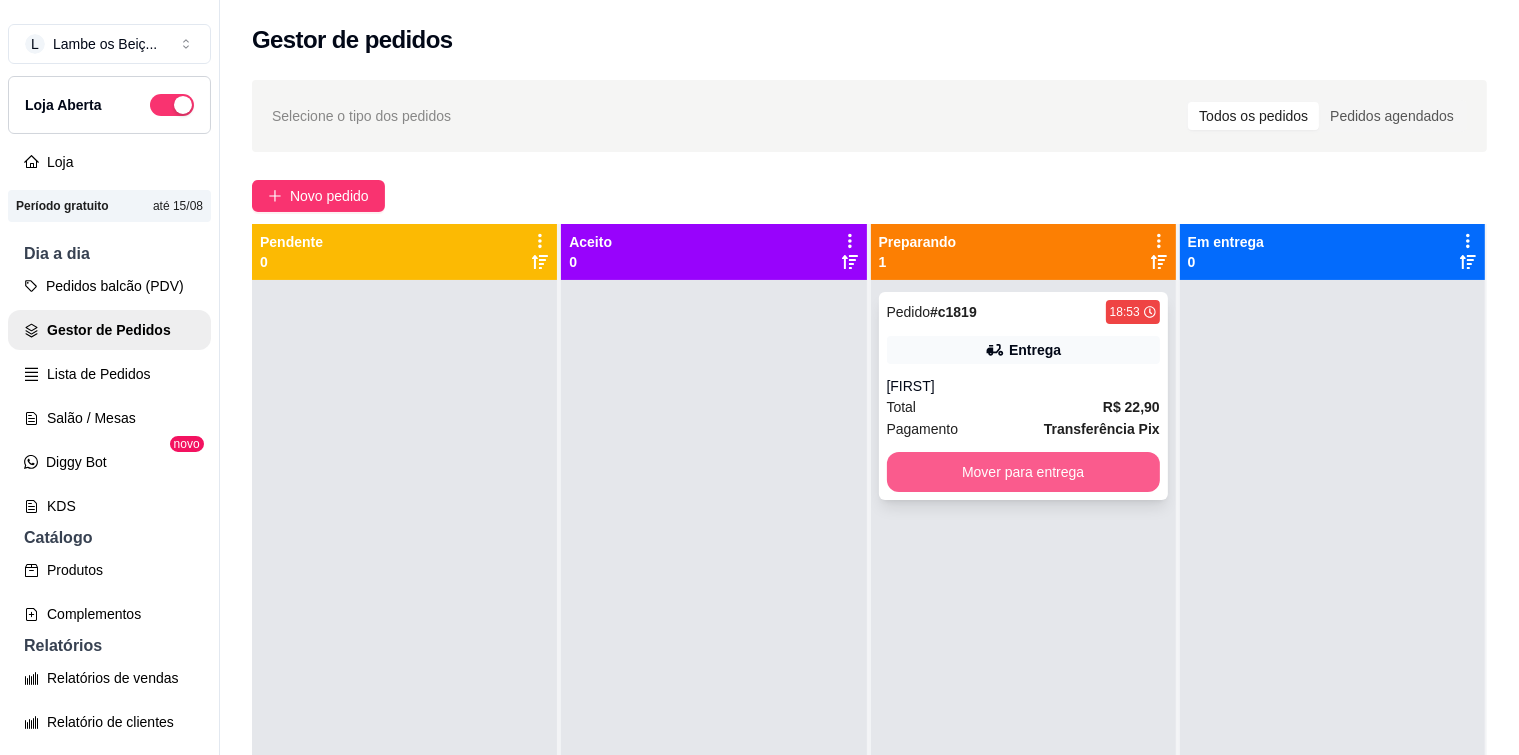 click on "Mover para entrega" at bounding box center (1023, 472) 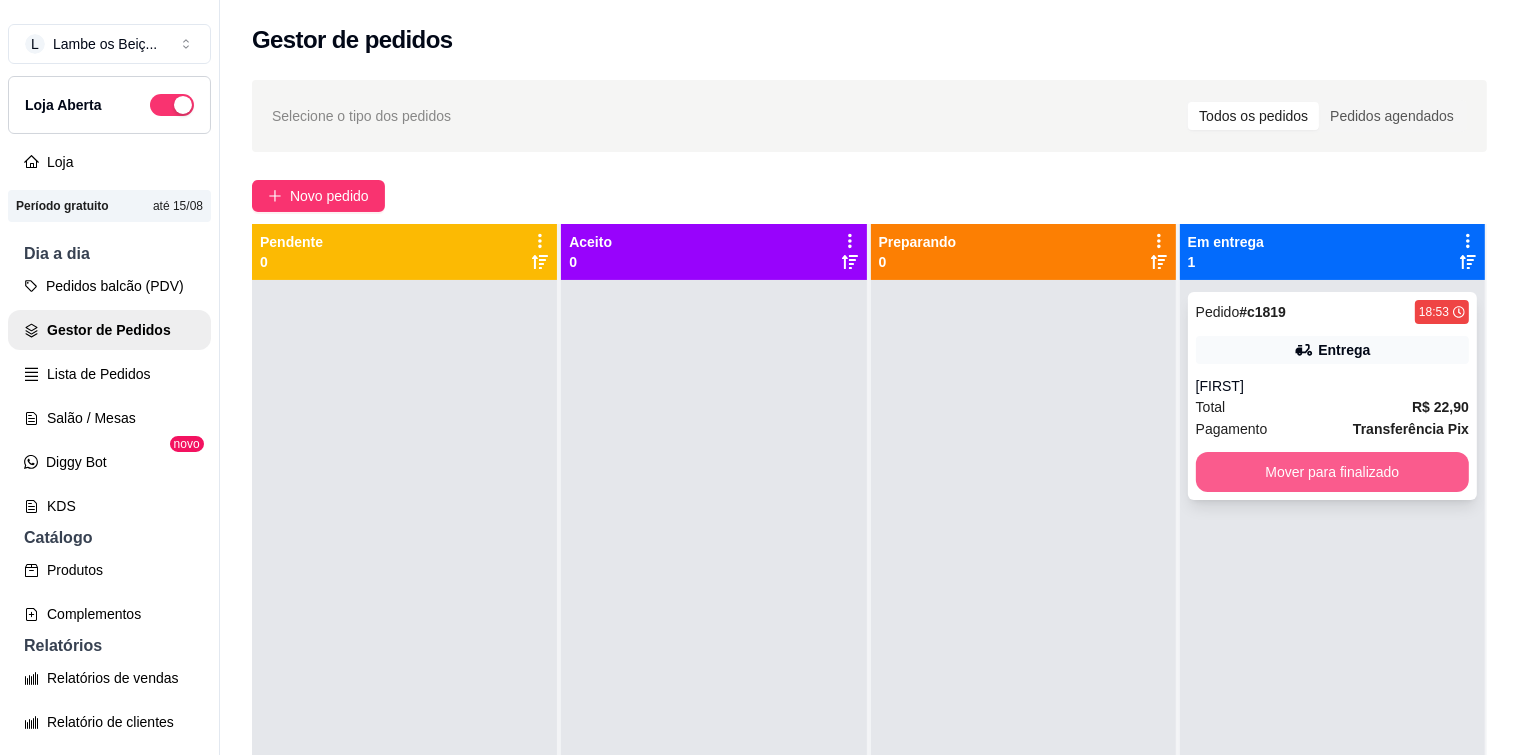 click on "Mover para finalizado" at bounding box center (1332, 472) 